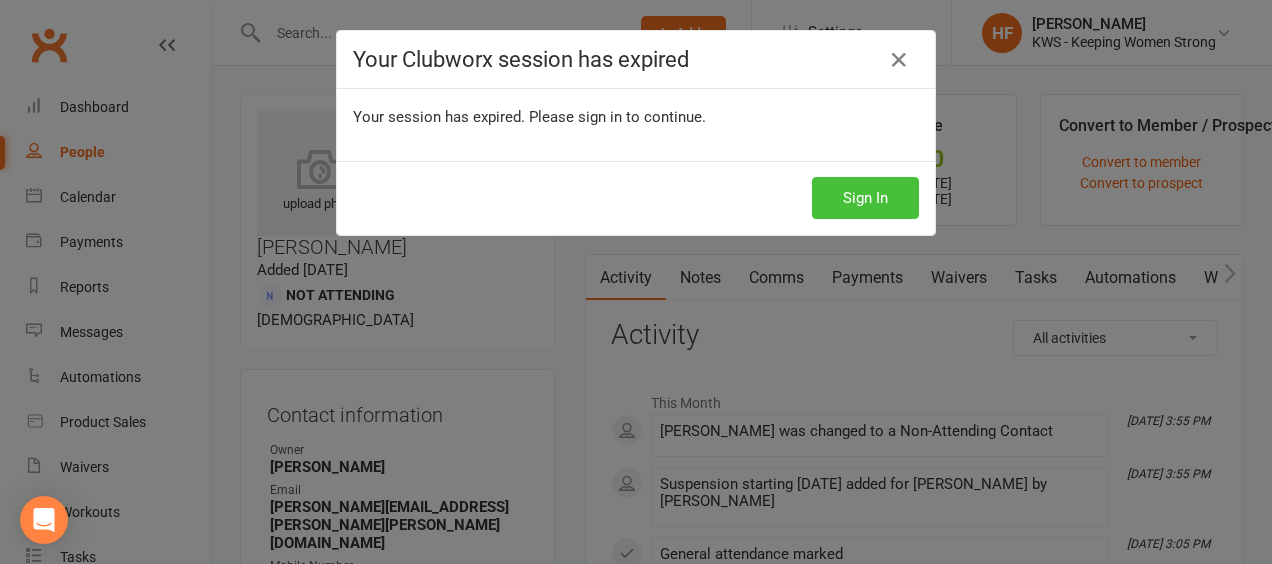 scroll, scrollTop: 200, scrollLeft: 0, axis: vertical 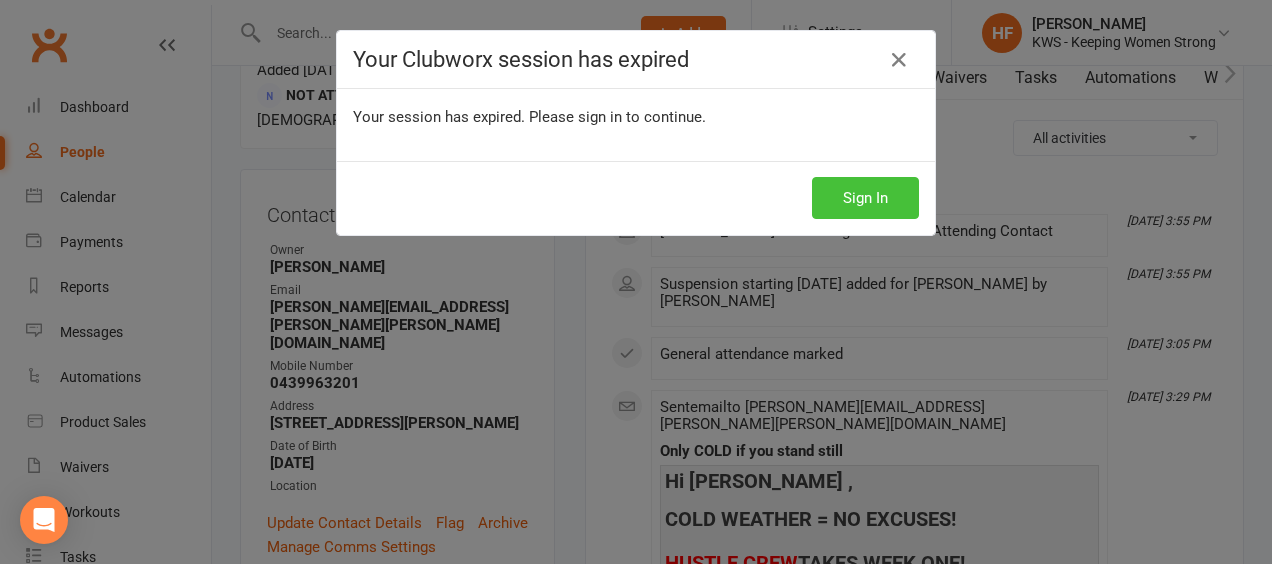 click on "Sign In" at bounding box center [865, 198] 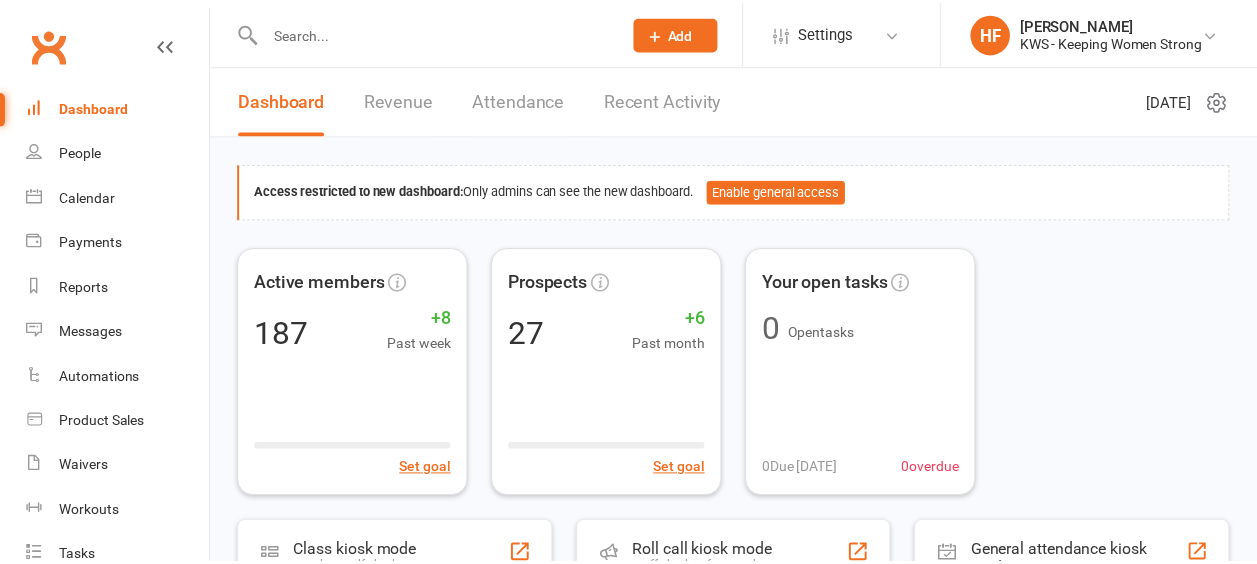 scroll, scrollTop: 0, scrollLeft: 0, axis: both 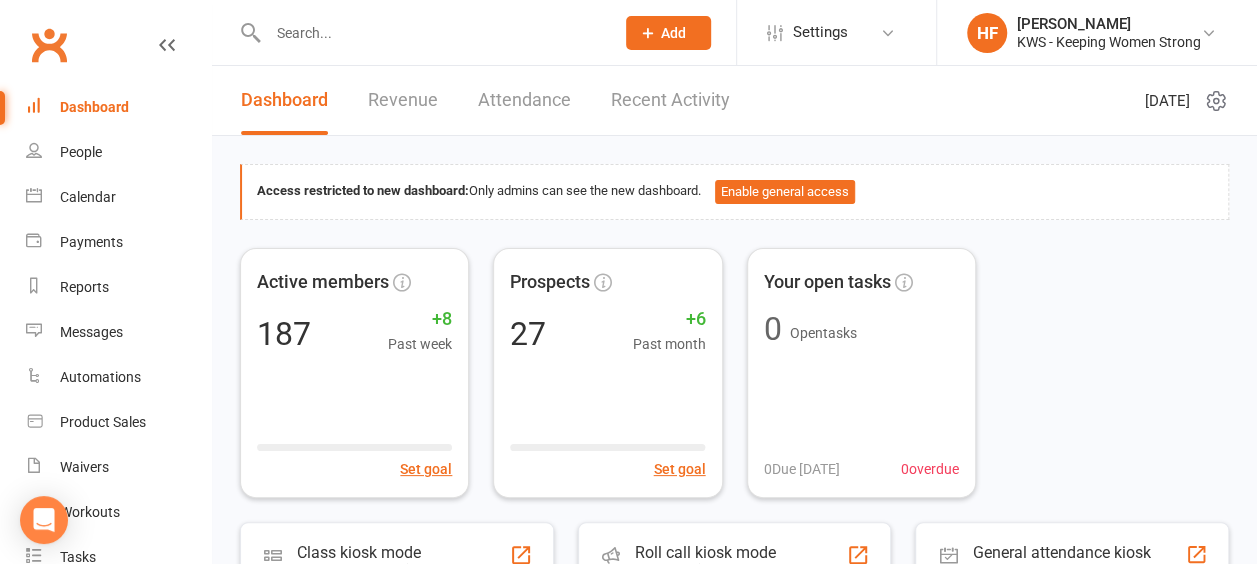 click on "Add" 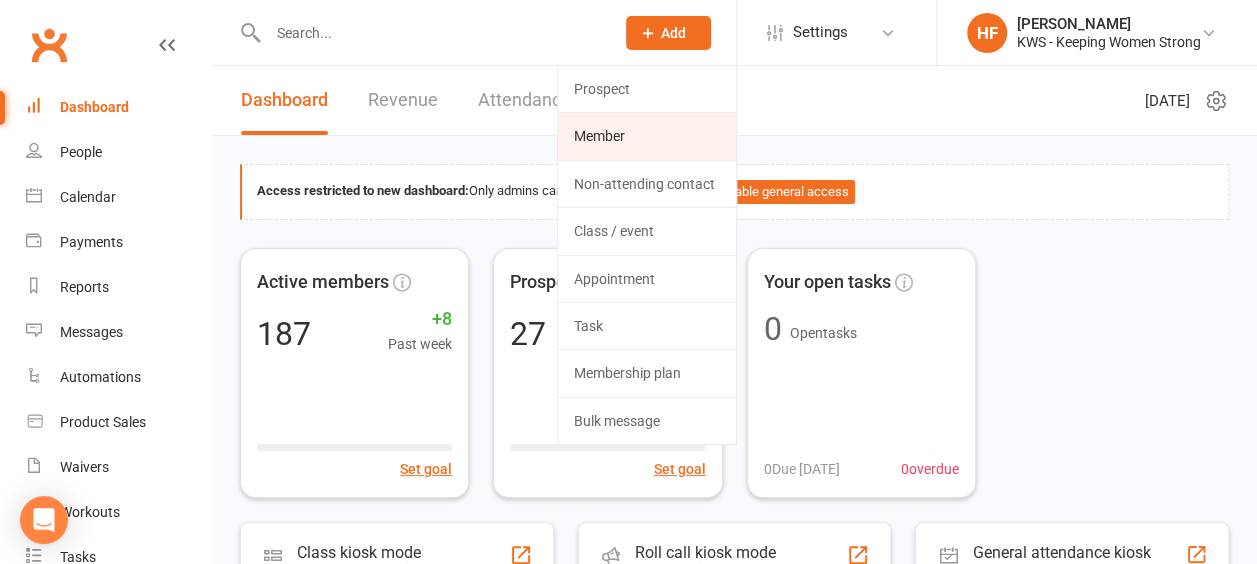 click on "Member" 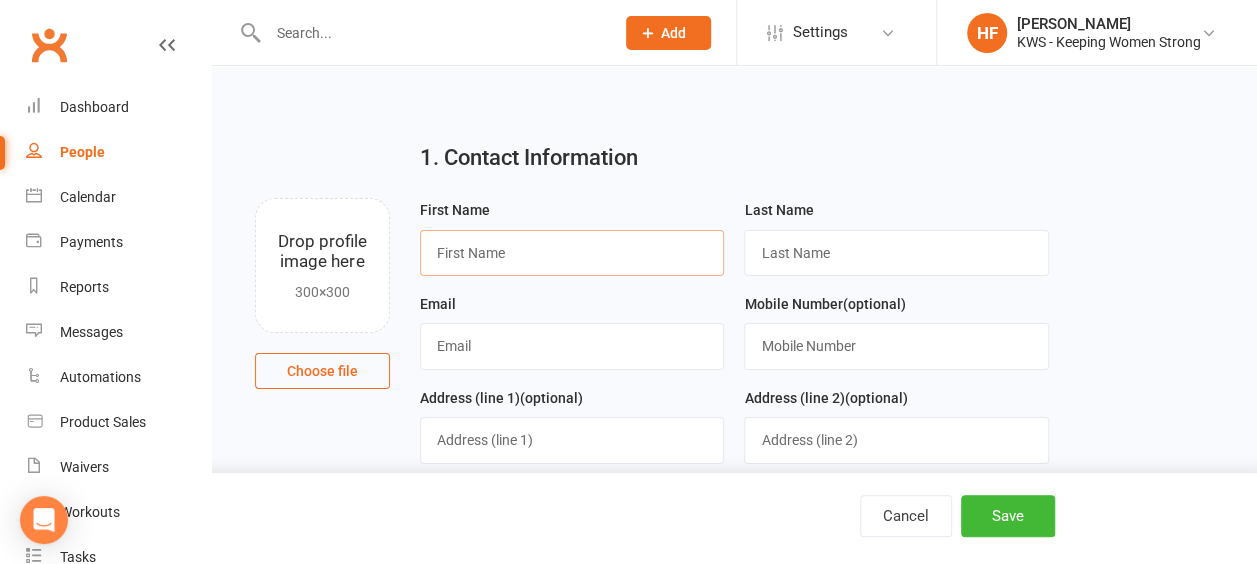drag, startPoint x: 584, startPoint y: 254, endPoint x: 581, endPoint y: 242, distance: 12.369317 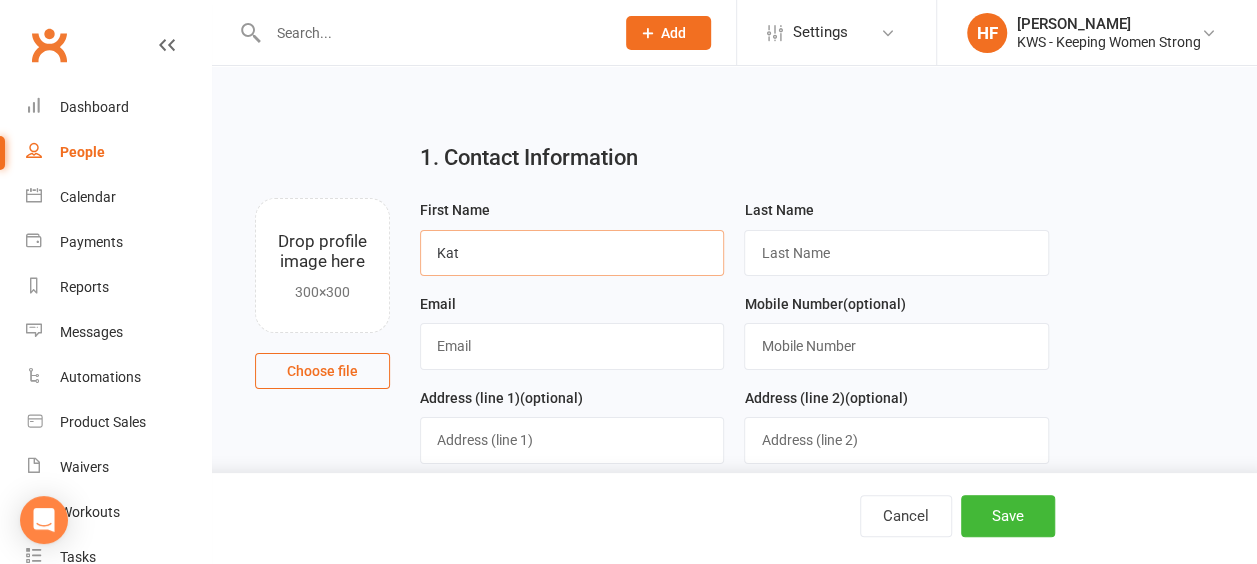 type on "Kat" 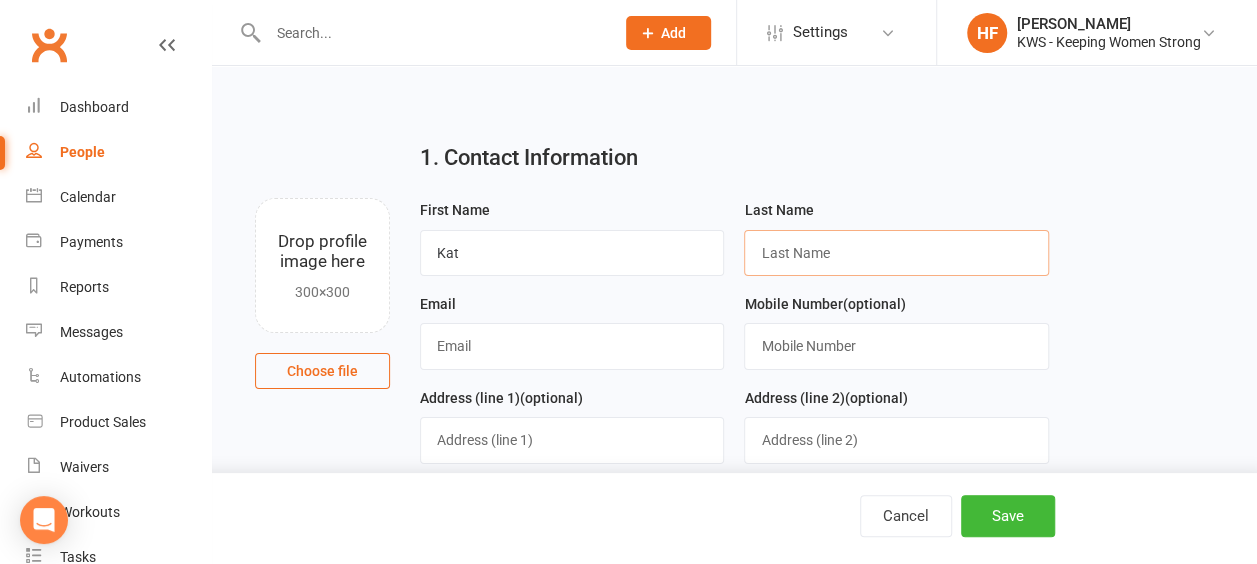 click at bounding box center (896, 253) 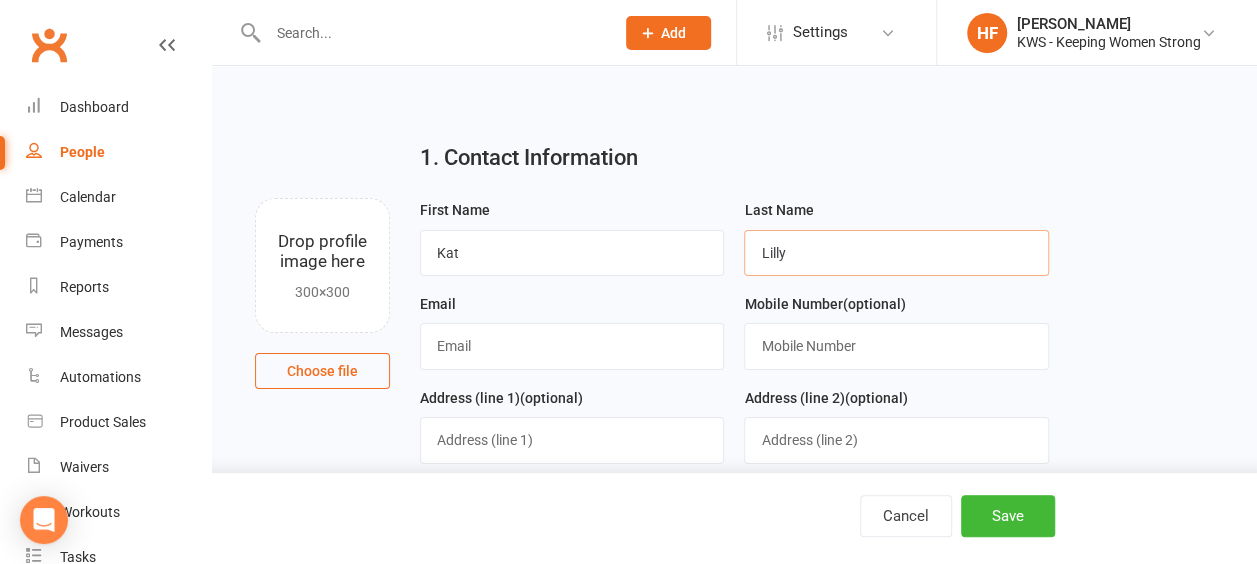 type on "Lilly" 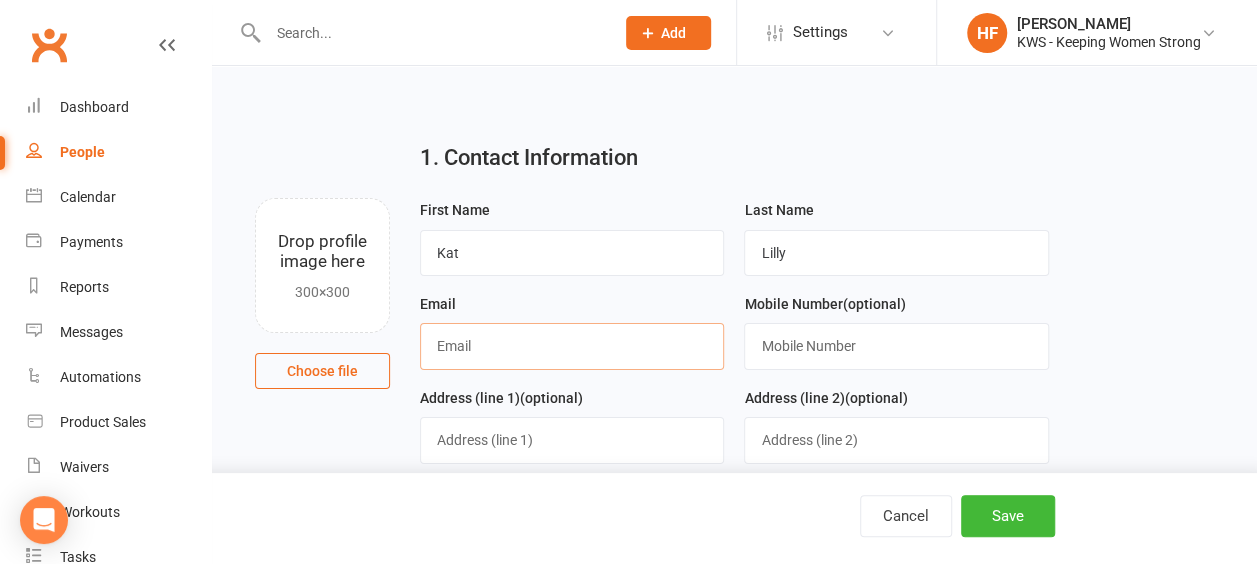 click at bounding box center (572, 346) 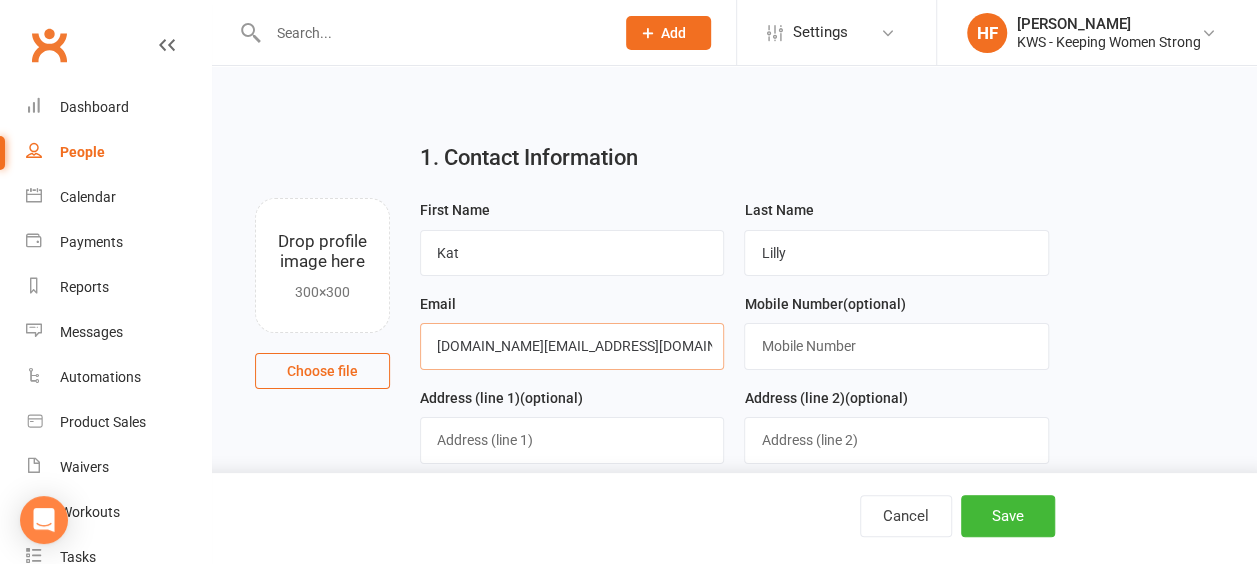 type on "[DOMAIN_NAME][EMAIL_ADDRESS][DOMAIN_NAME]" 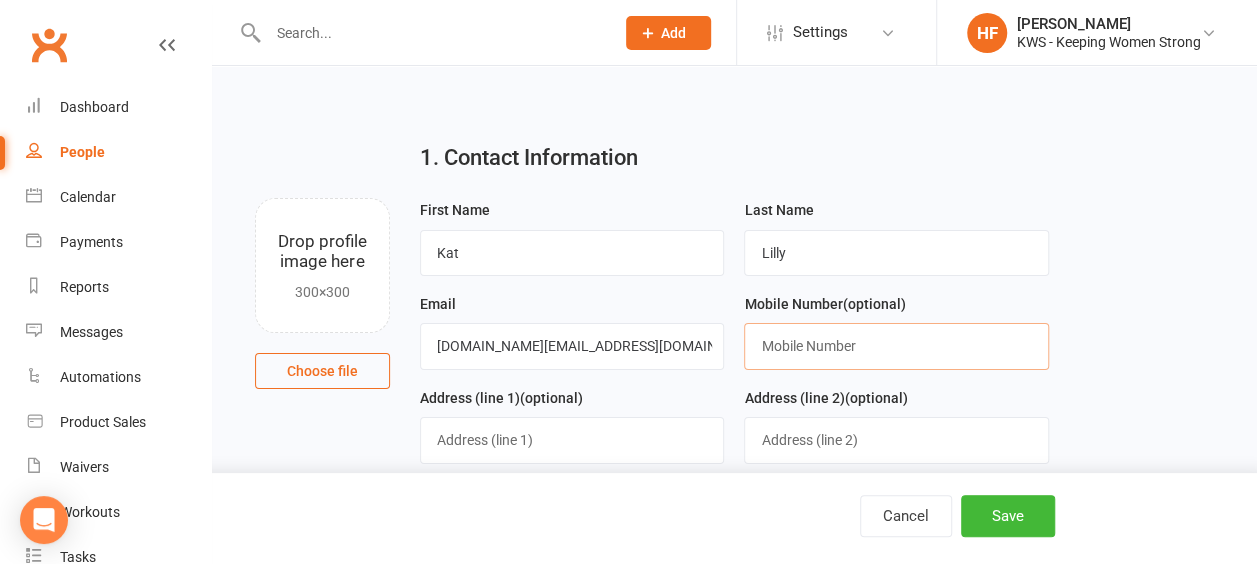 click at bounding box center [896, 346] 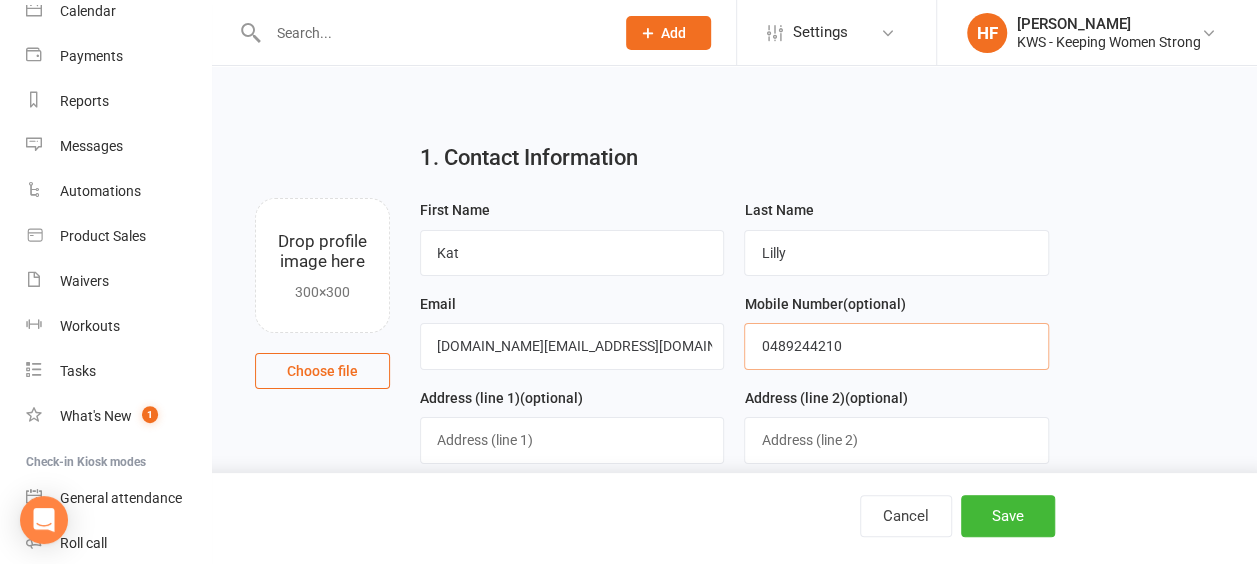 scroll, scrollTop: 200, scrollLeft: 0, axis: vertical 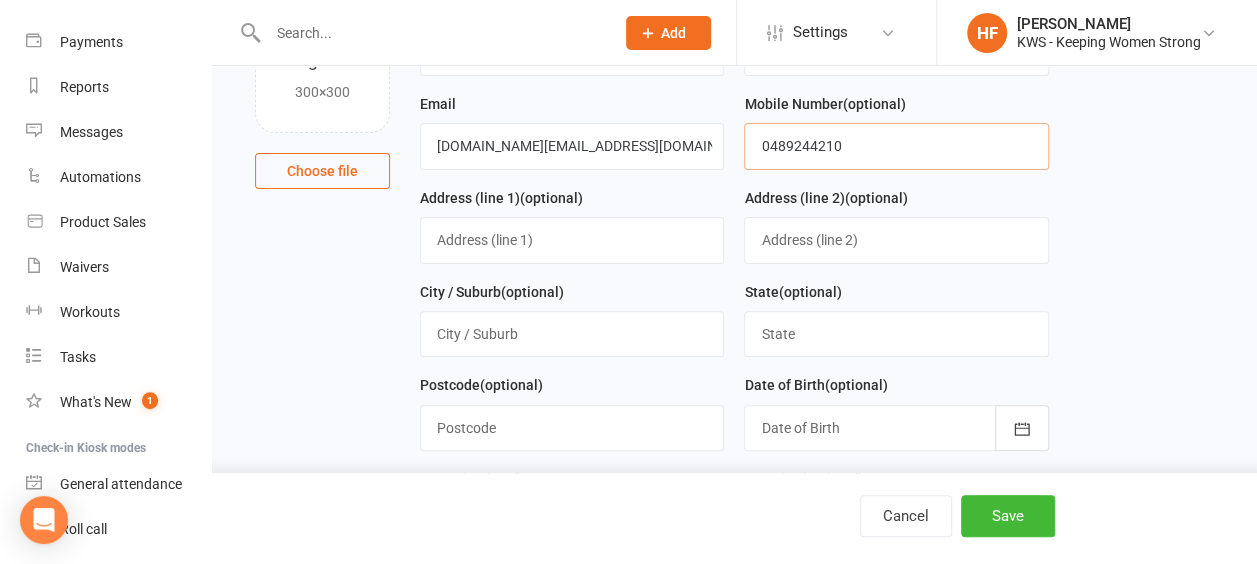 type on "0489244210" 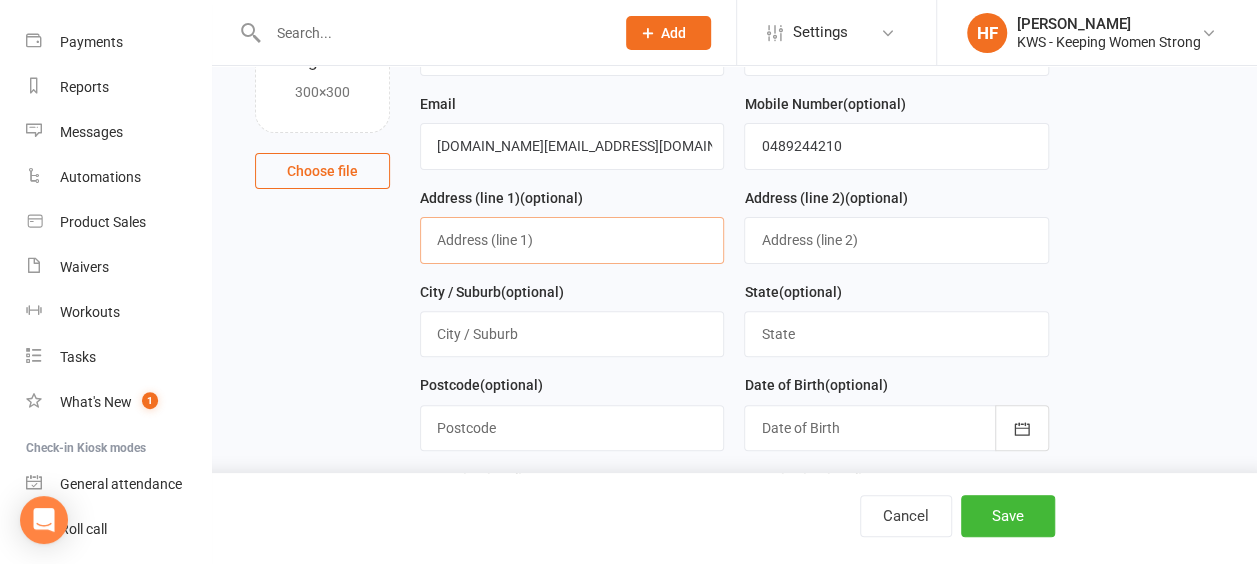 click at bounding box center [572, 240] 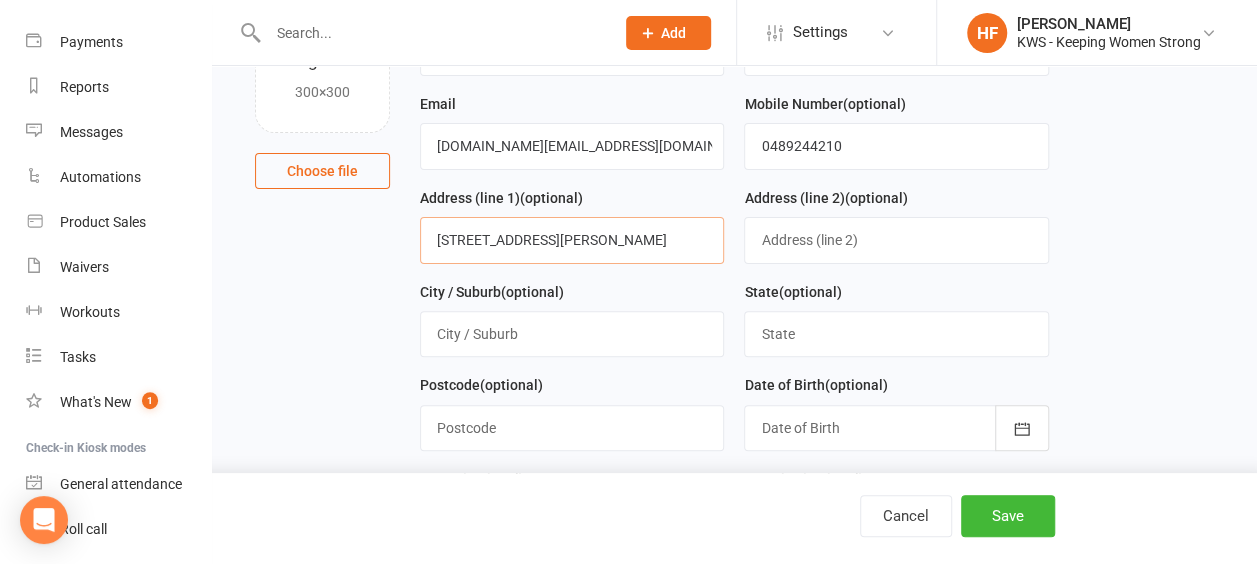 type on "[STREET_ADDRESS][PERSON_NAME]" 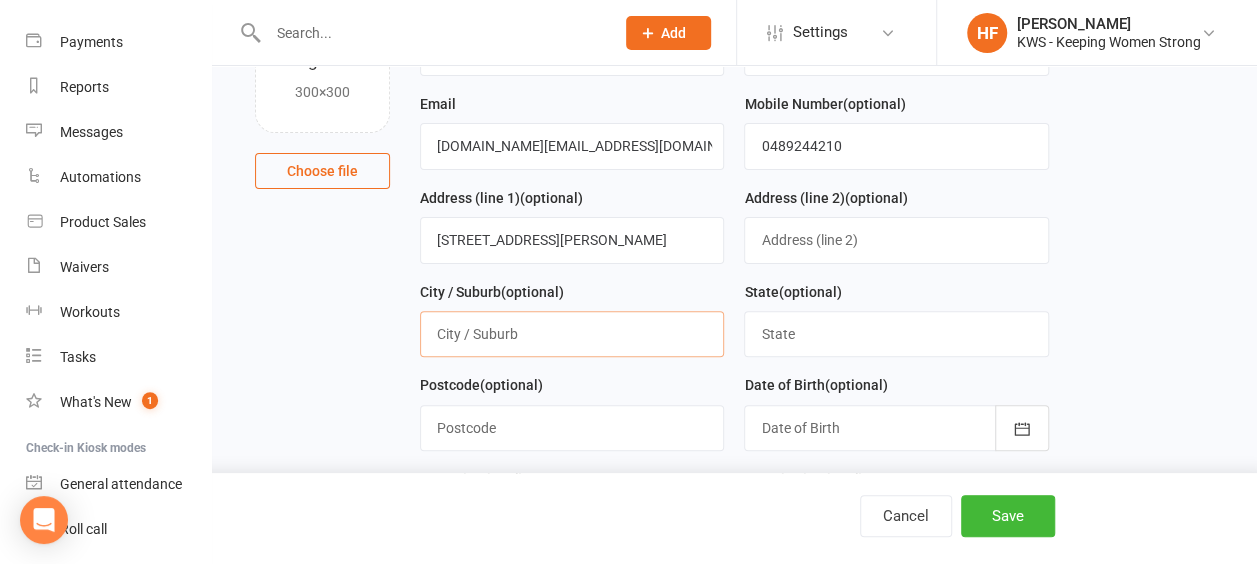 click at bounding box center [572, 334] 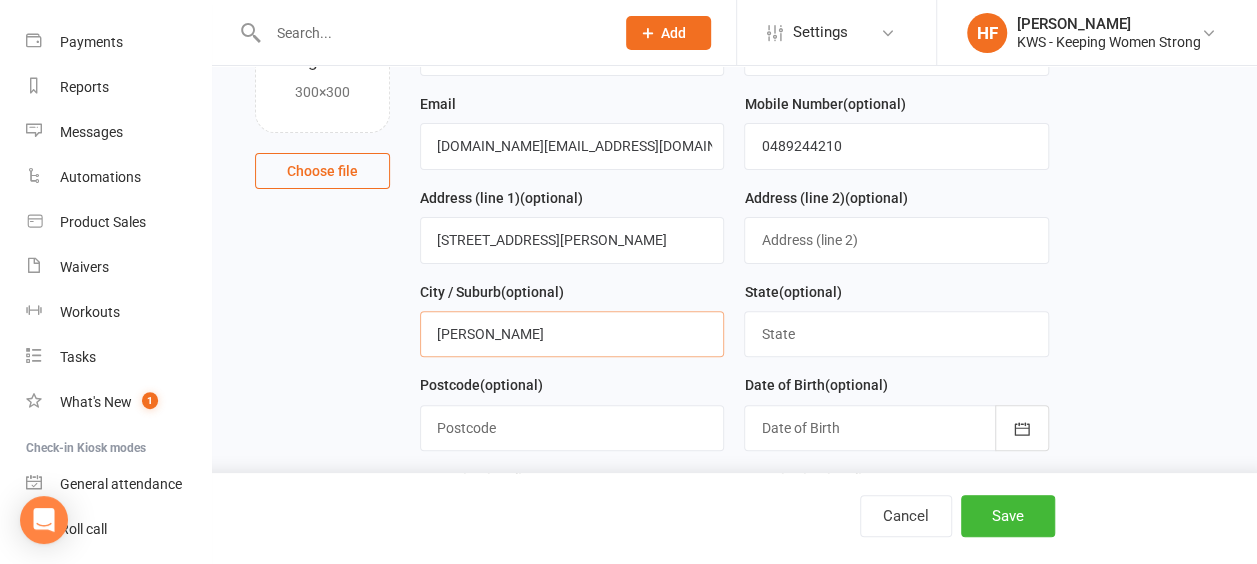 type on "[PERSON_NAME]" 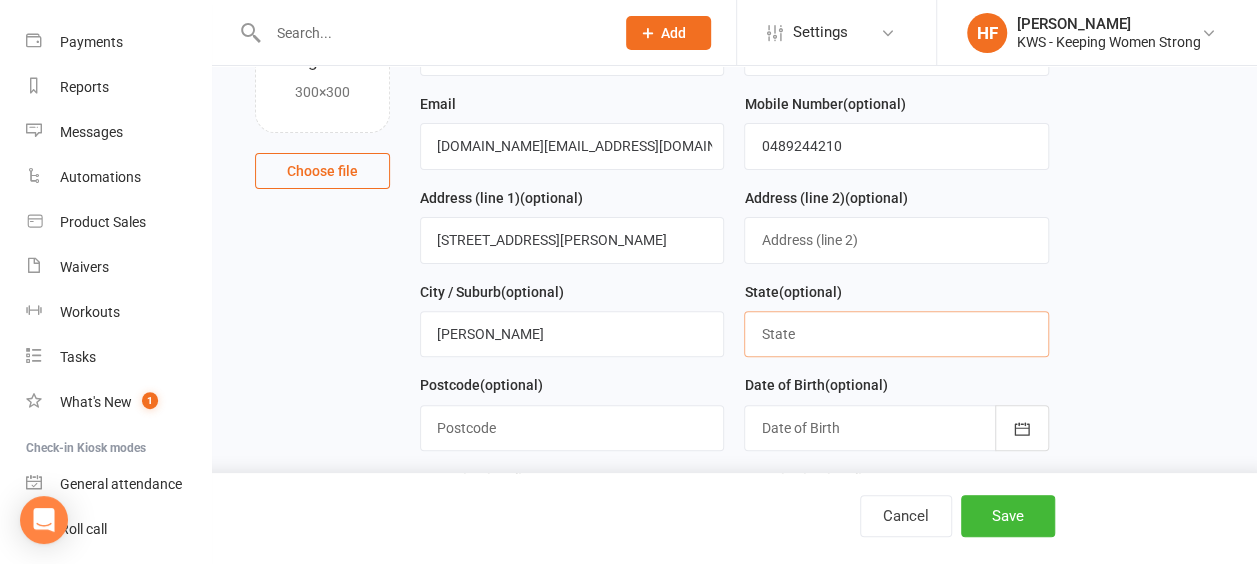 click at bounding box center (896, 334) 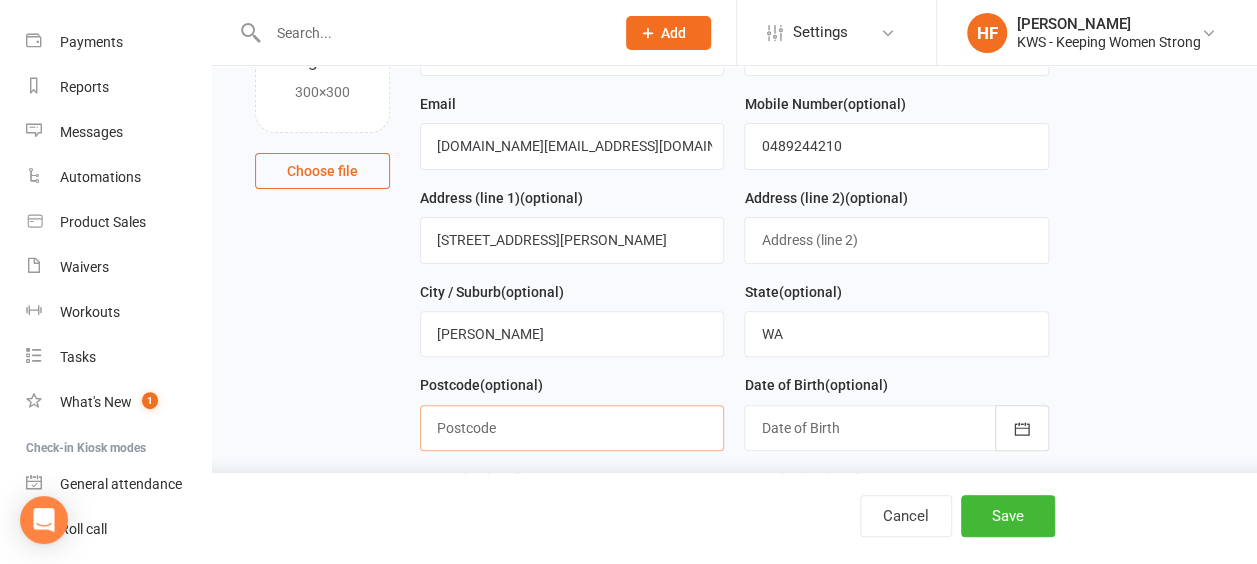 click at bounding box center [572, 428] 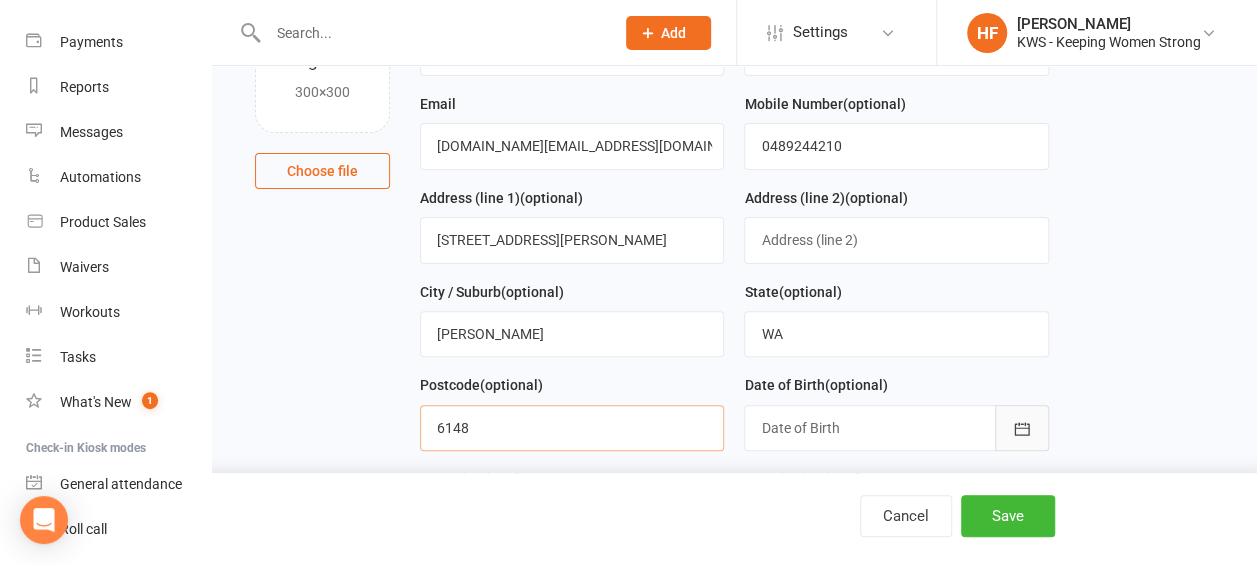 type on "6148" 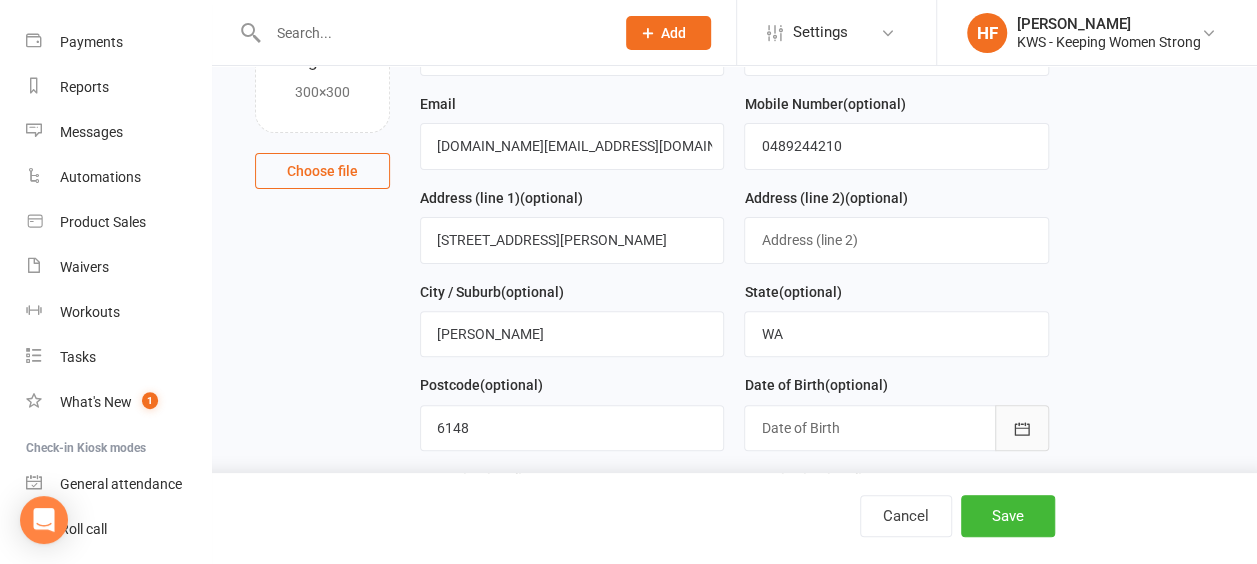click 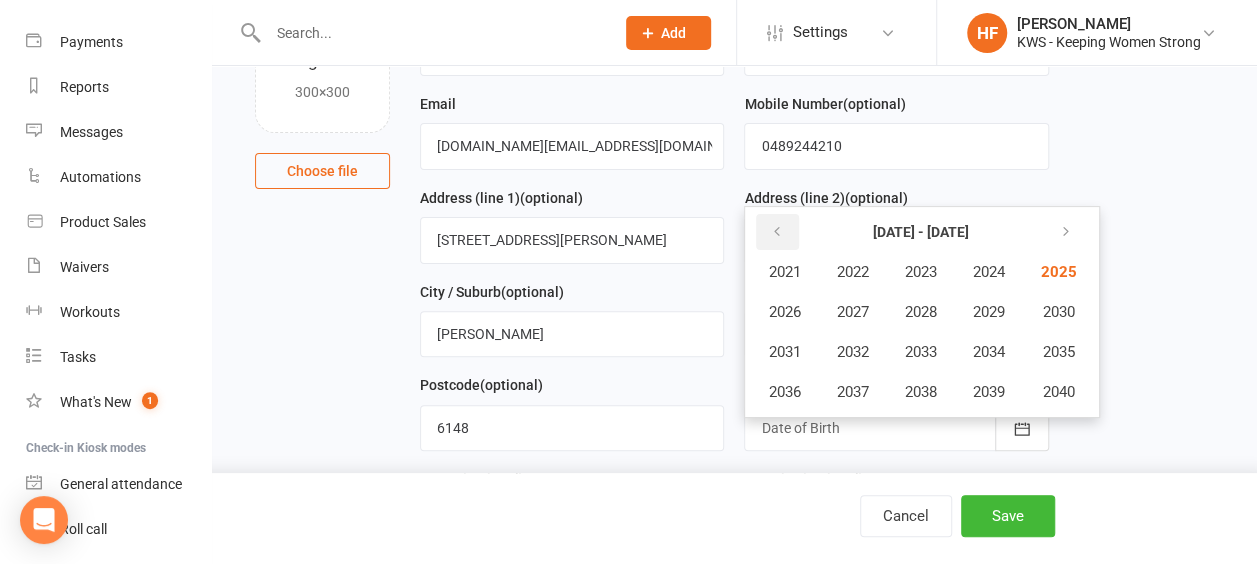 click at bounding box center [777, 232] 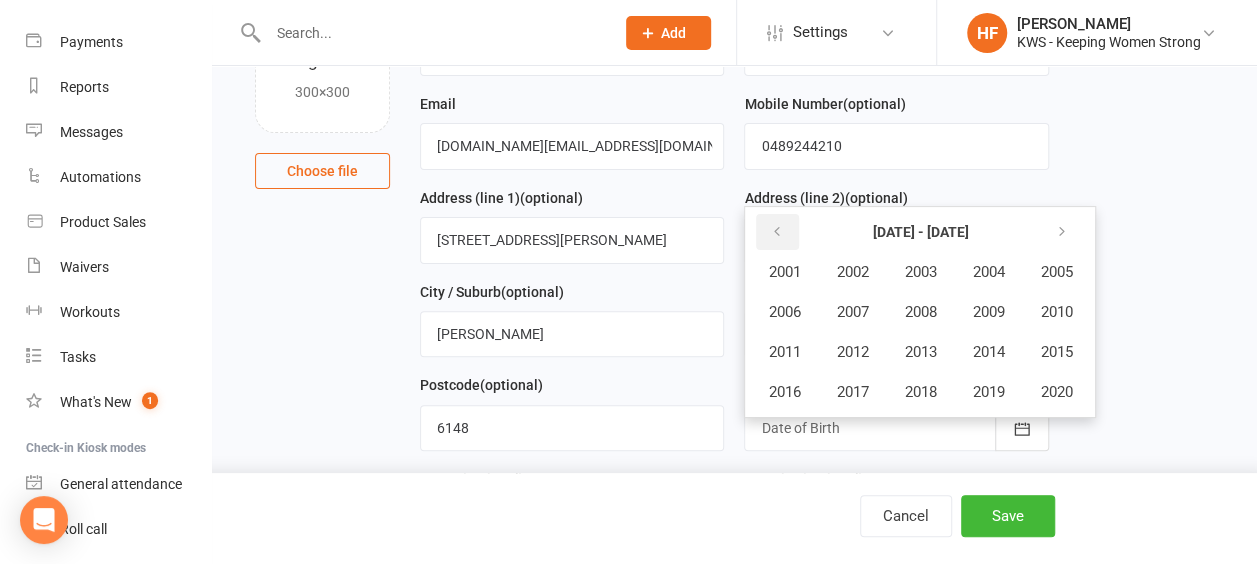 click at bounding box center [776, 232] 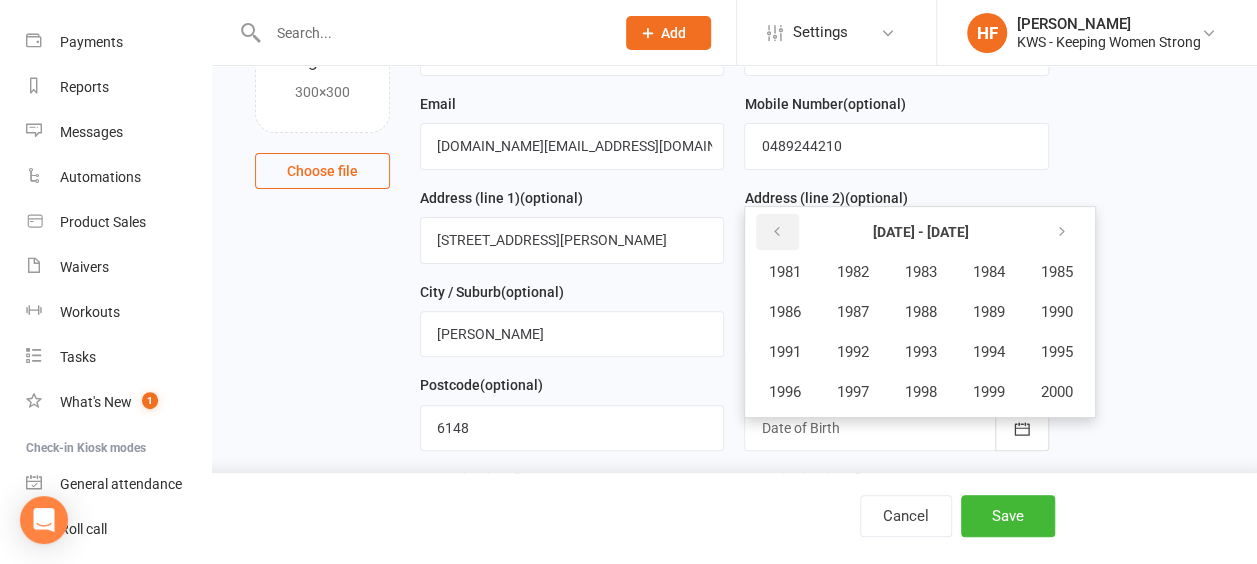 click at bounding box center (777, 232) 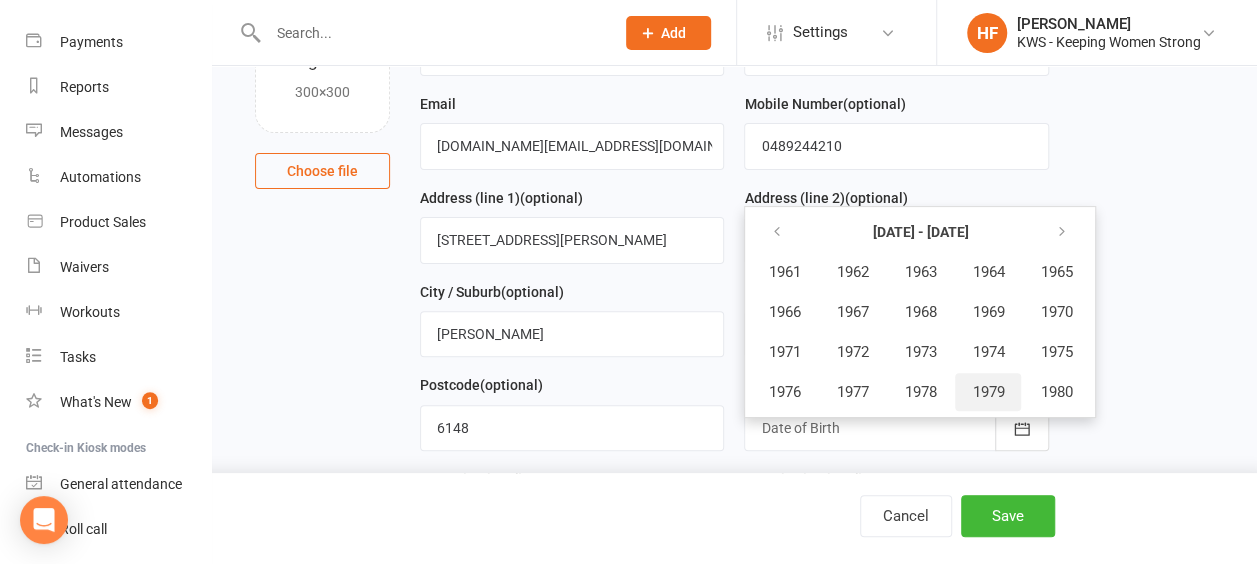 click on "1979" at bounding box center (988, 392) 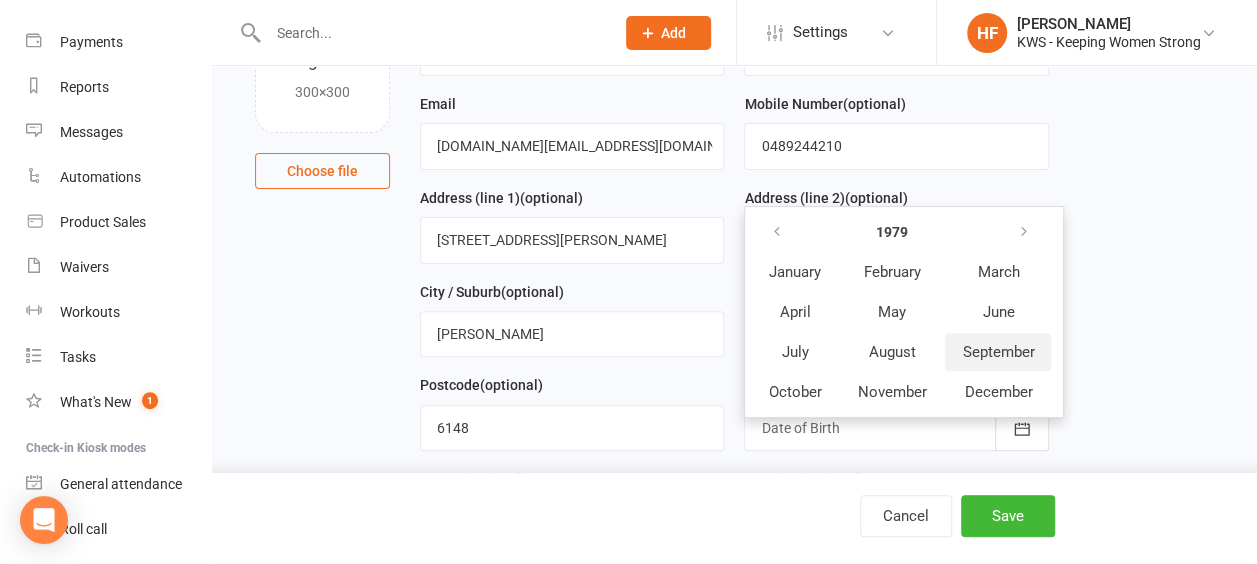 click on "September" at bounding box center (998, 352) 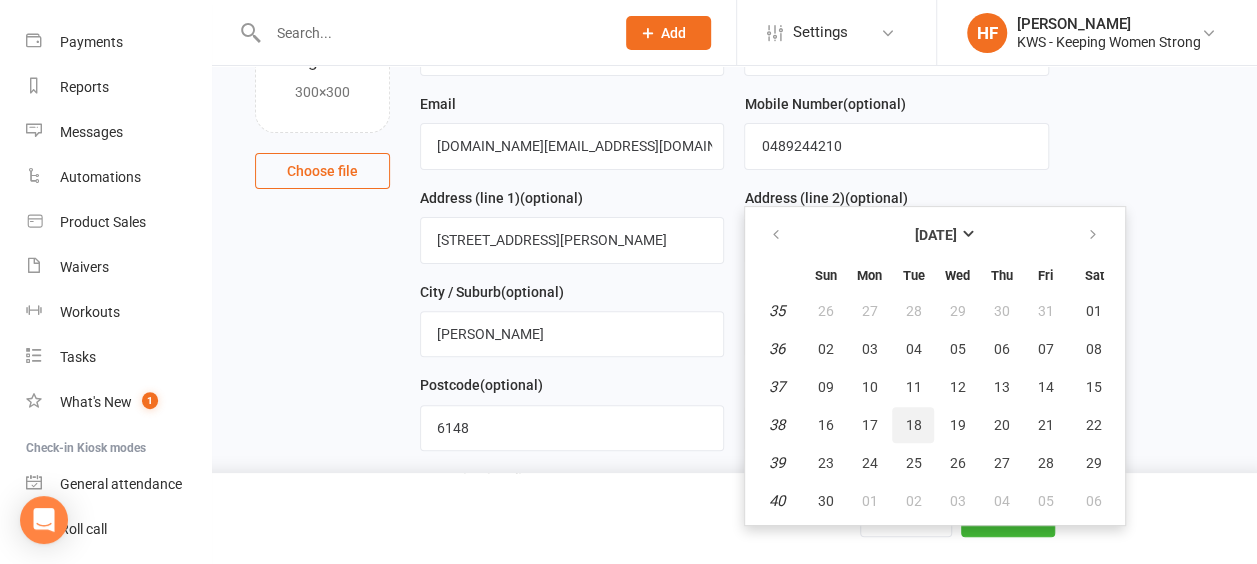 click on "18" at bounding box center [913, 425] 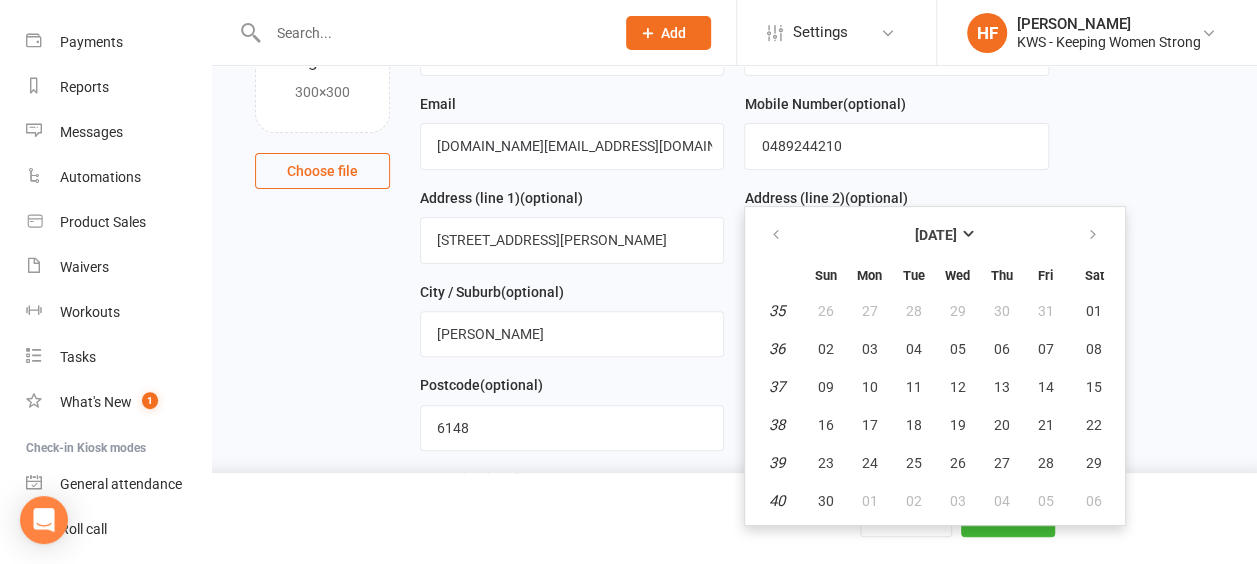 type on "[DATE]" 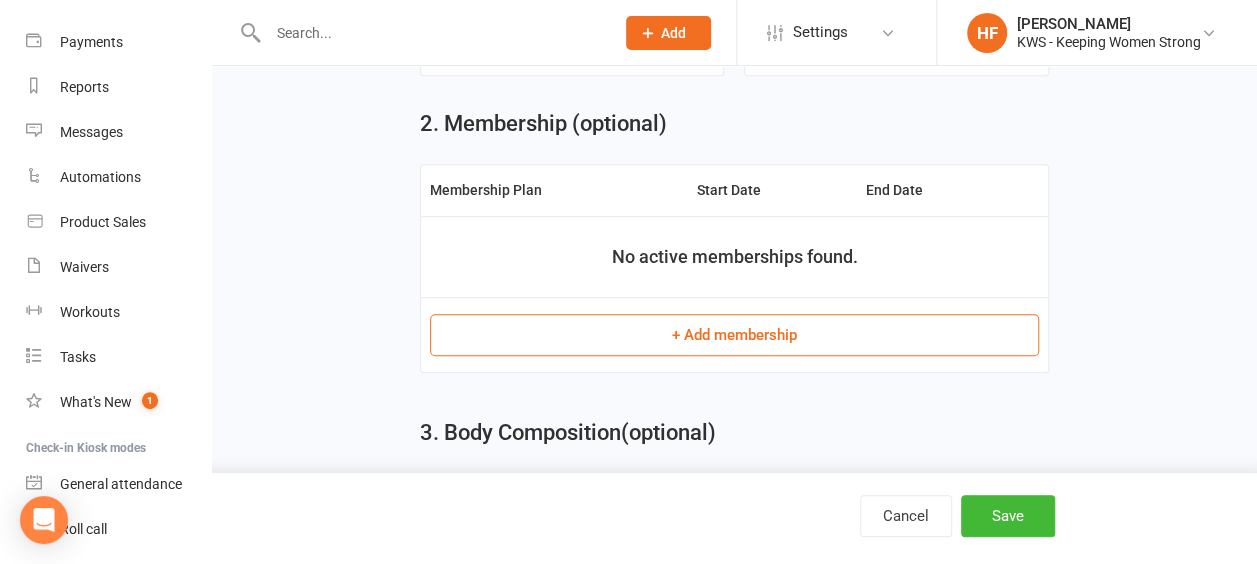 scroll, scrollTop: 700, scrollLeft: 0, axis: vertical 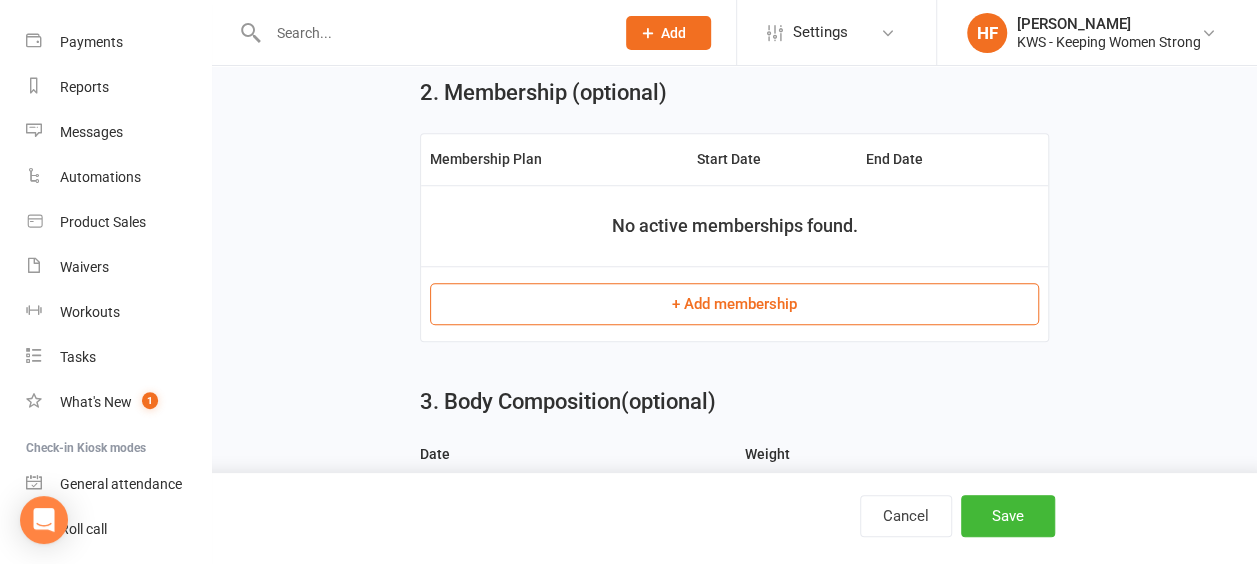 click on "+ Add membership" at bounding box center (734, 304) 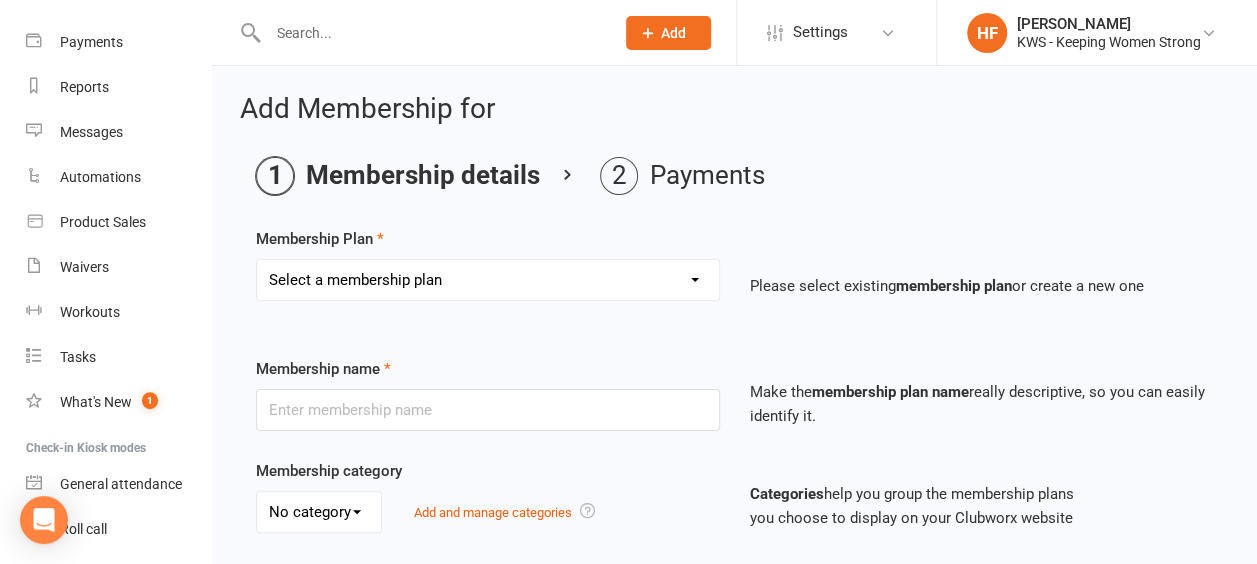 click on "Select a membership plan Create new Membership Plan Continual Monthly Membership $89 Month on Month 12 Month Prepaid Staff Continual monthly membership $70 Continual monthly membership $75 5 Week Promotion KWS 10 PAK KWS 20 PAK KWS 10 PAK 120 12 Month Prepaid $907 4 Weeks Promotion" at bounding box center (488, 280) 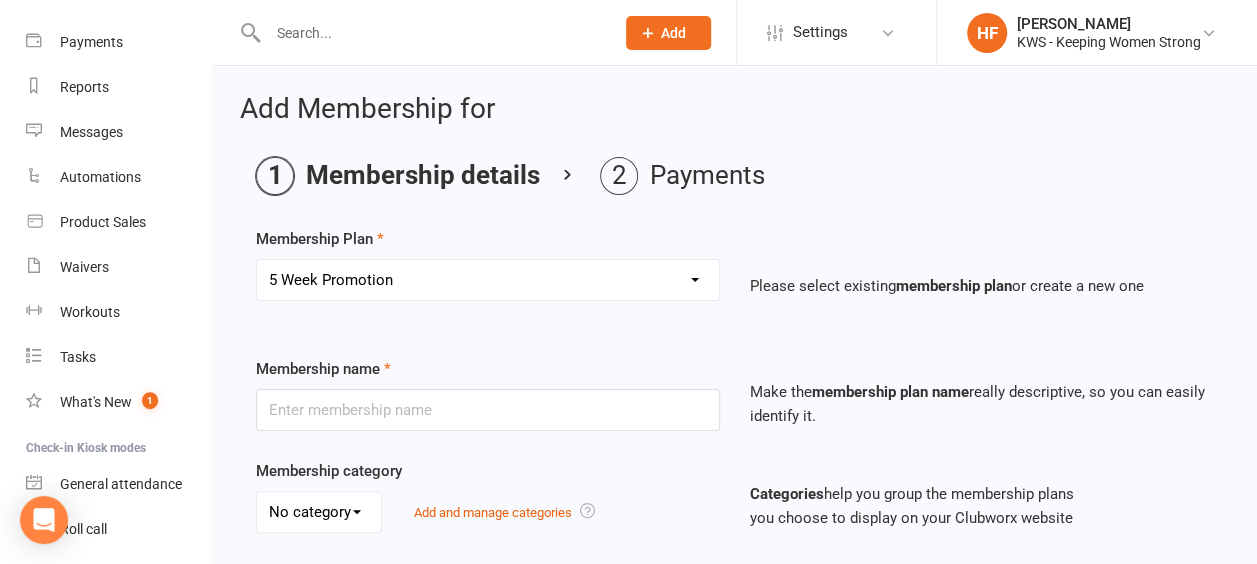 click on "Select a membership plan Create new Membership Plan Continual Monthly Membership $89 Month on Month 12 Month Prepaid Staff Continual monthly membership $70 Continual monthly membership $75 5 Week Promotion KWS 10 PAK KWS 20 PAK KWS 10 PAK 120 12 Month Prepaid $907 4 Weeks Promotion" at bounding box center [488, 280] 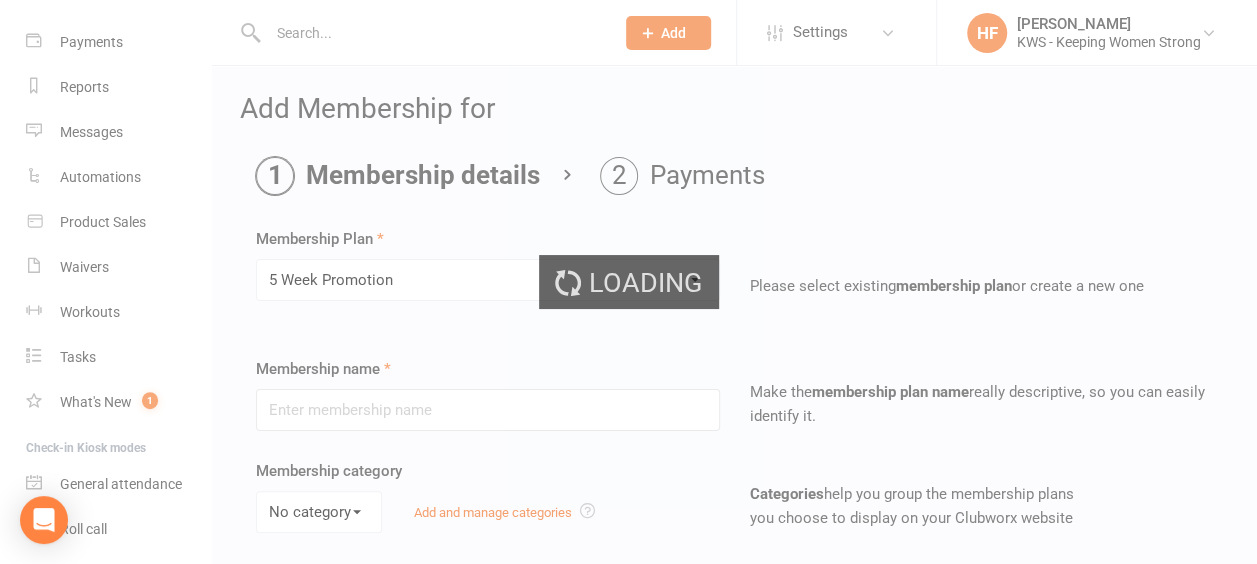 type on "5 Week Promotion" 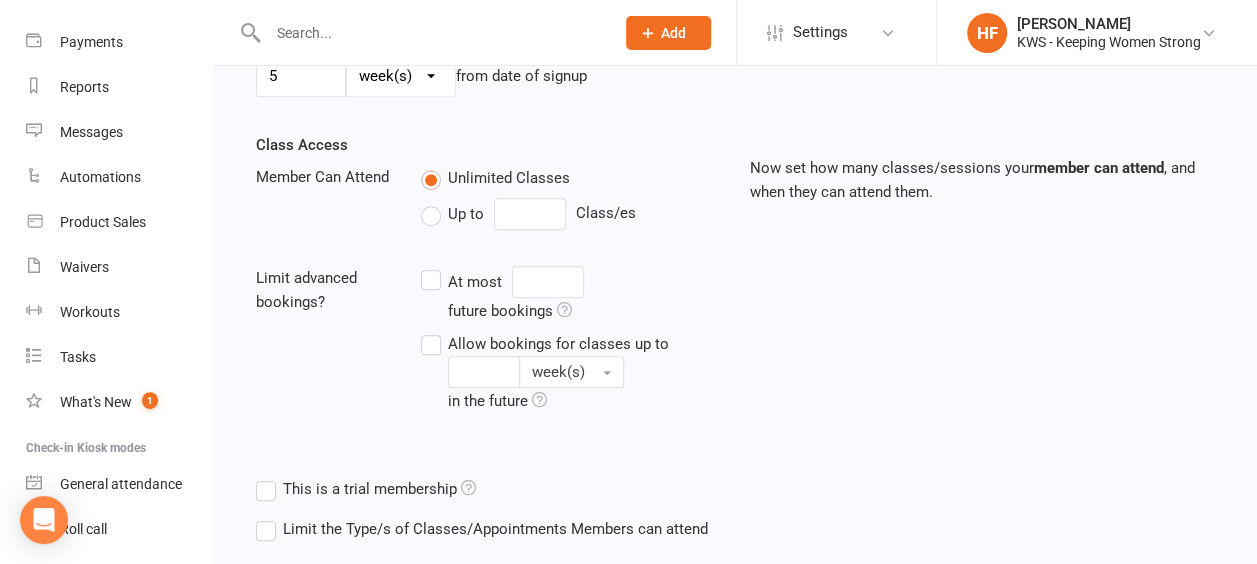 scroll, scrollTop: 750, scrollLeft: 0, axis: vertical 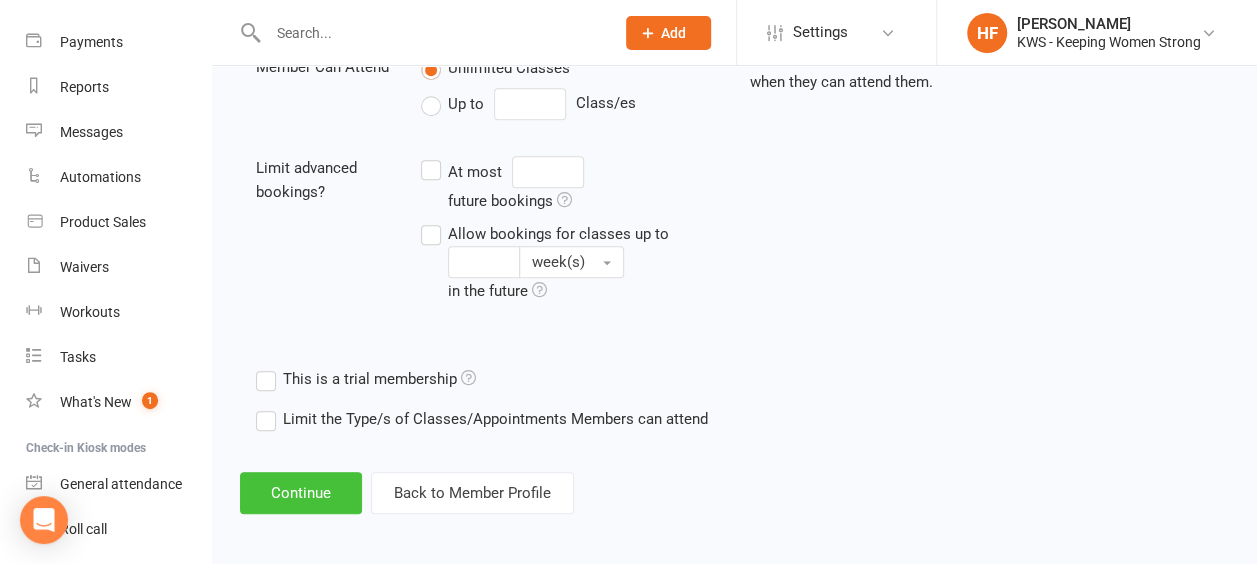 click on "Continue" at bounding box center [301, 493] 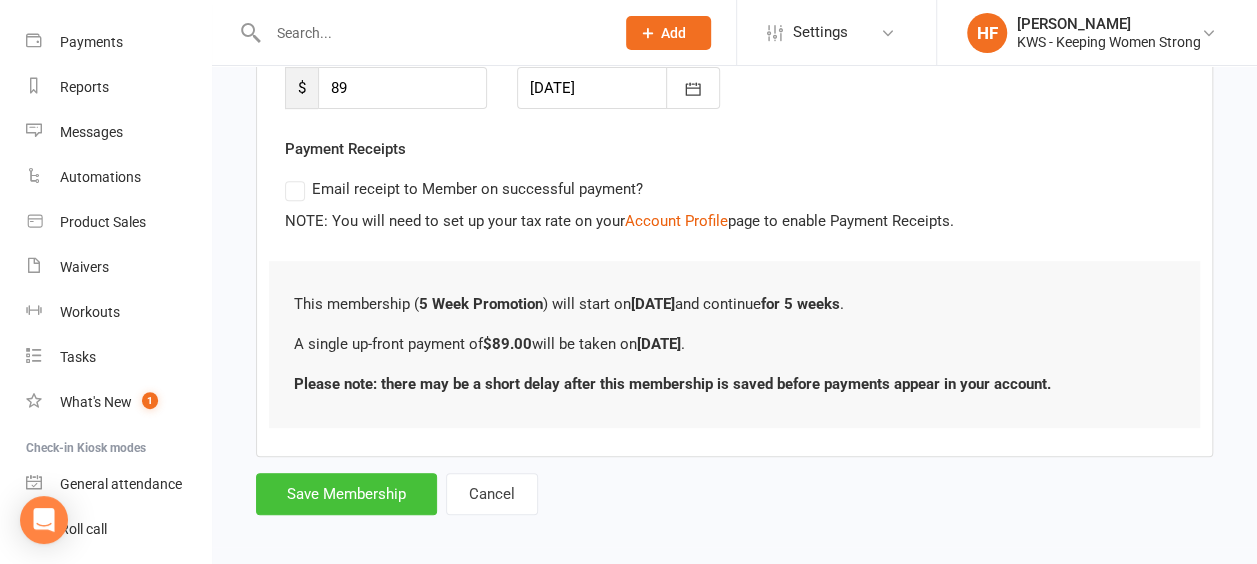 scroll, scrollTop: 326, scrollLeft: 0, axis: vertical 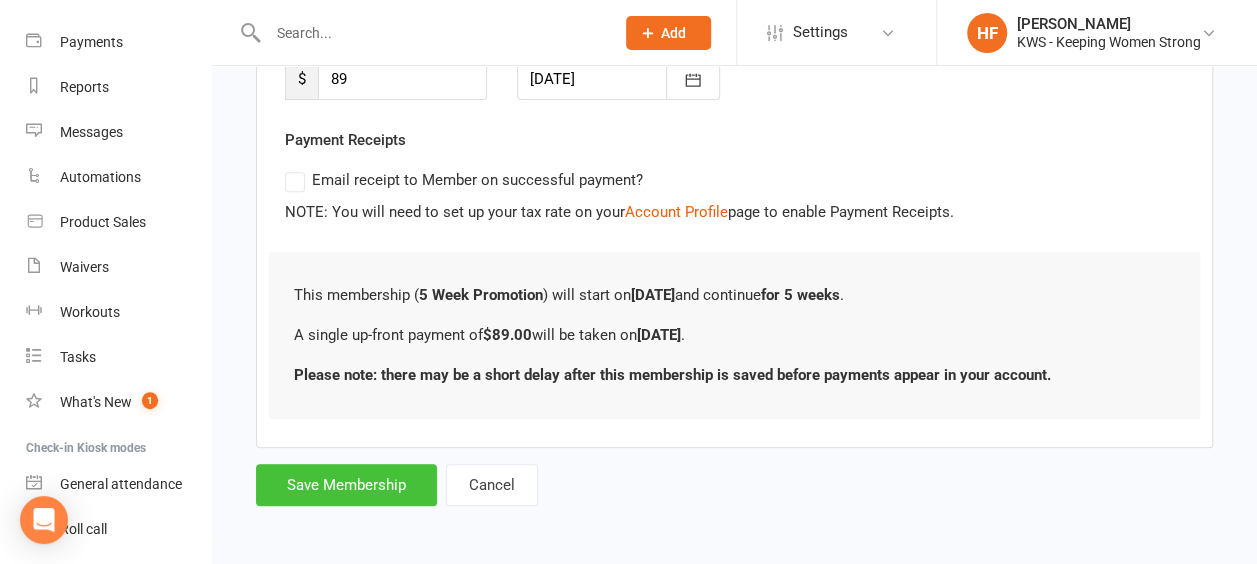 click on "Save Membership" at bounding box center (346, 485) 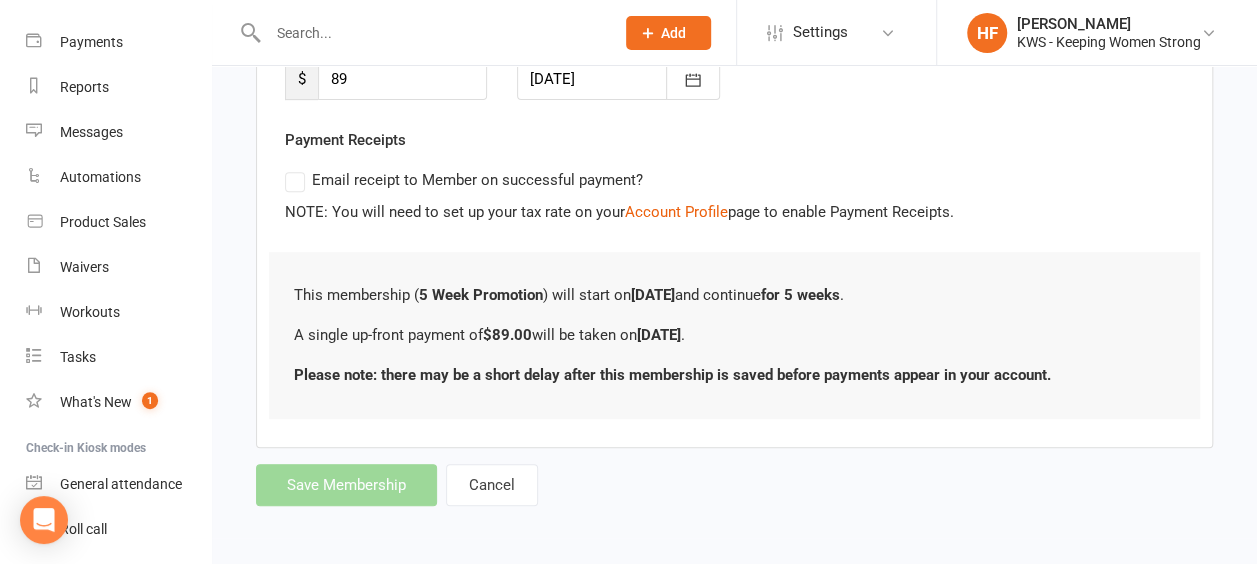 scroll, scrollTop: 754, scrollLeft: 0, axis: vertical 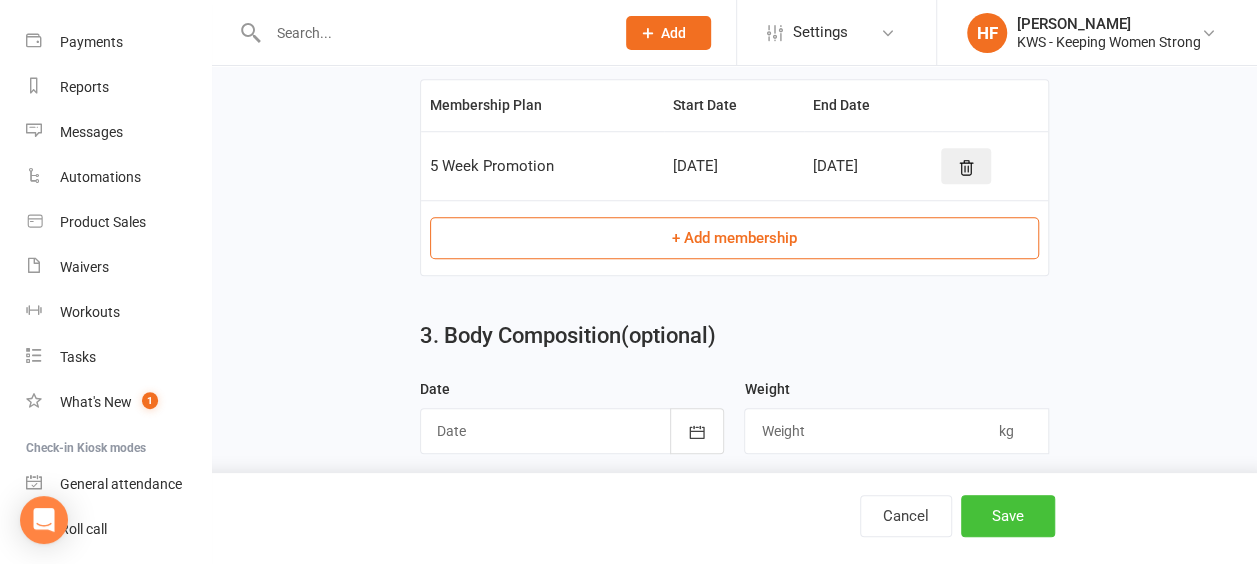 click on "Save" at bounding box center (1008, 516) 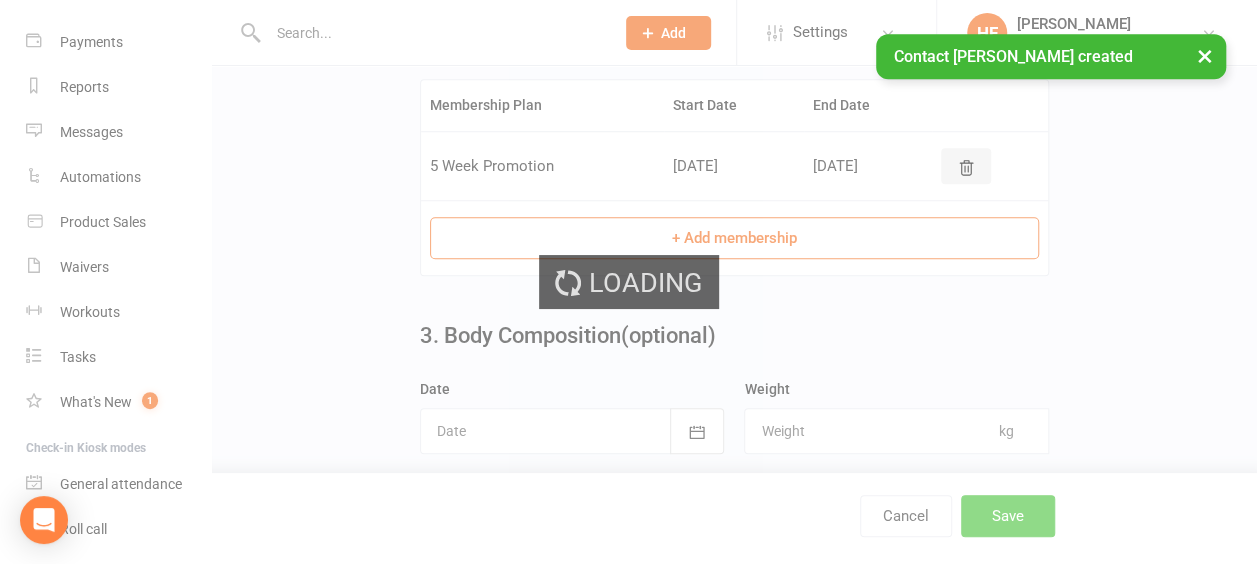 scroll, scrollTop: 0, scrollLeft: 0, axis: both 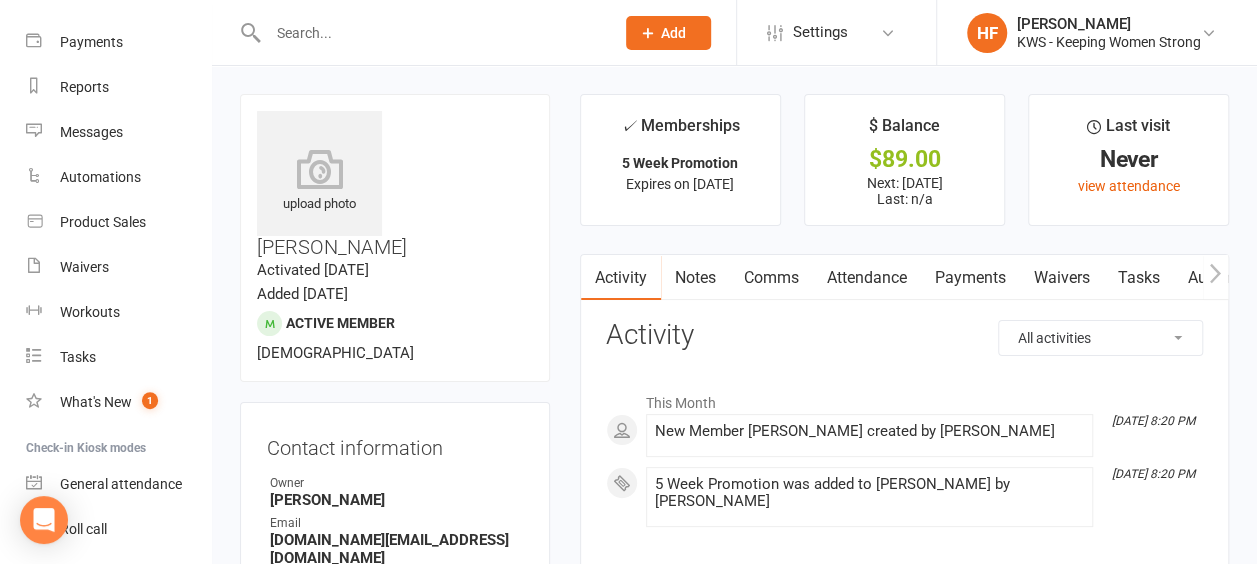 click on "Comms" at bounding box center (771, 278) 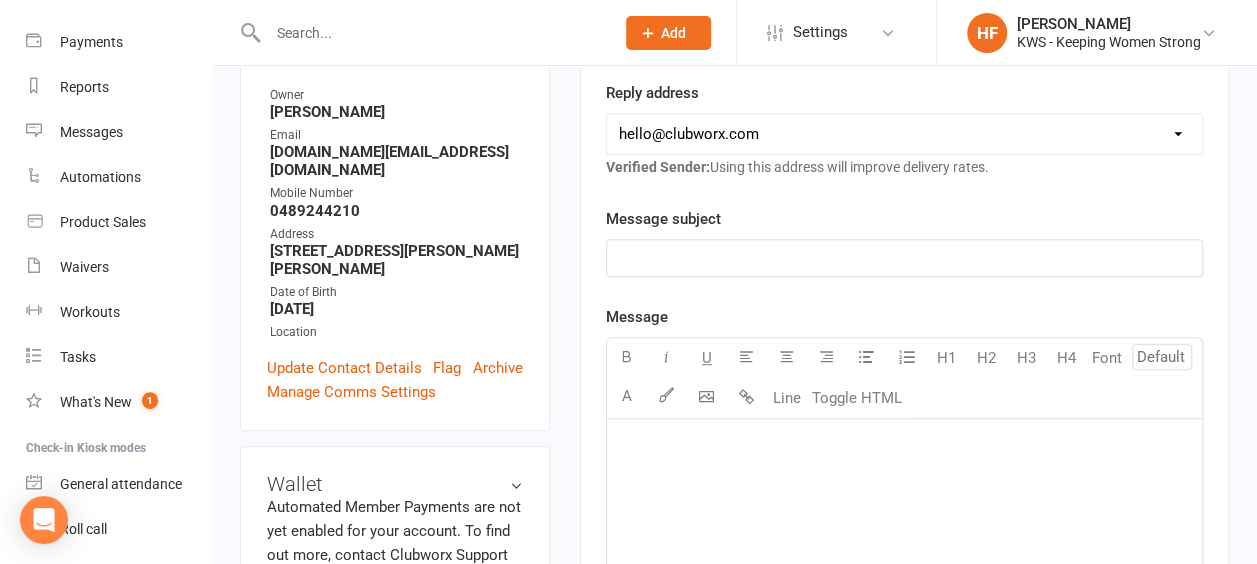 scroll, scrollTop: 300, scrollLeft: 0, axis: vertical 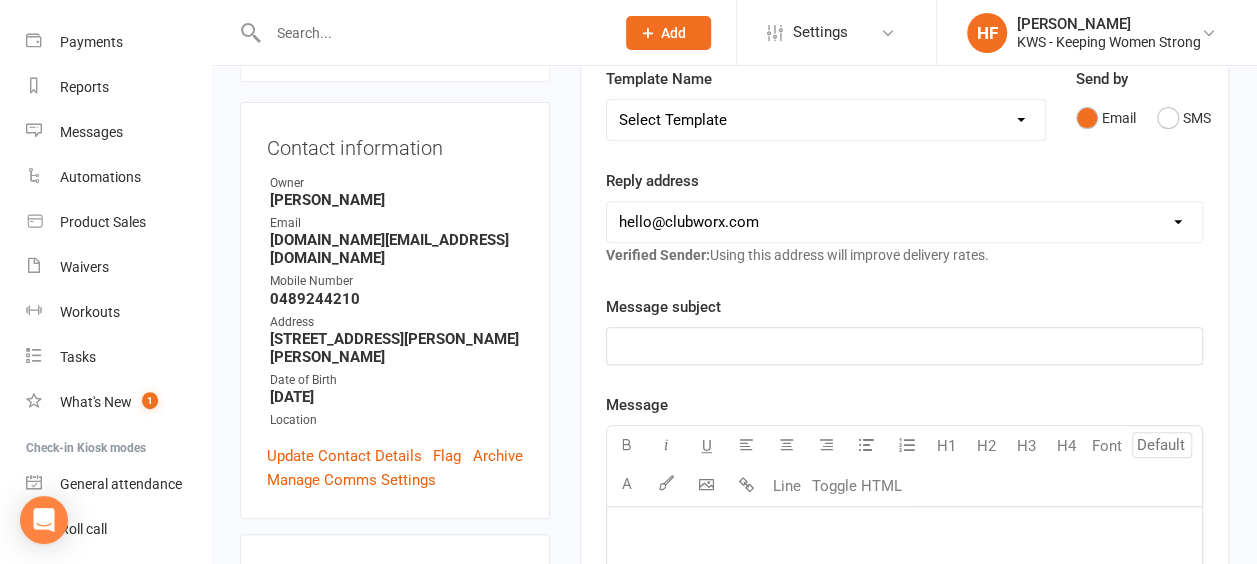 click on "Select Template [Email] 4 Week Encouragement [Email] 6 week encouragement [Email] CONSULTATION CONFIRMATION [Email] EX Member and Prospects OFFER [Email] Expired Membership [Email] FUTURE MEMBER 1 [Email] MEMBERSHIP Web or Phone Inquiry FU [Email] MIA Exercise [MEDICAL_DATA] [Email] MIA Its a lifestyle [Email] New Member Motivator Week 1 Day 3 [Email] New Member Motivator Week 2  [Email] New Member Motivator Week 3 [Email] New Member Motivator Week 4  [Email] New Member Motivator Week 4 2-3 days before end   [Email] NEW MEMBER WELCOME [DATE] [Email] Nutrition Consult Confirmation [Email] Trial Workout Confirmation [Email] Trial Workout Prospect FU [Email] UPGRADED Membership [Email] WELCOME BACK OLD MEMBER [Email] KWS RENEWAL" at bounding box center (826, 120) 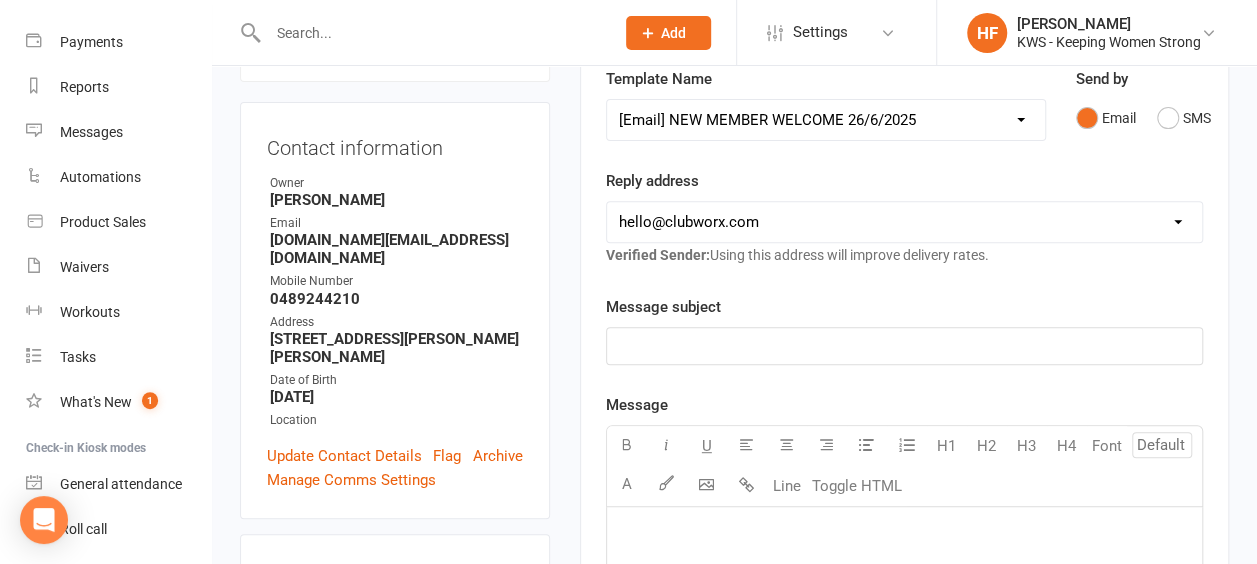 click on "Select Template [Email] 4 Week Encouragement [Email] 6 week encouragement [Email] CONSULTATION CONFIRMATION [Email] EX Member and Prospects OFFER [Email] Expired Membership [Email] FUTURE MEMBER 1 [Email] MEMBERSHIP Web or Phone Inquiry FU [Email] MIA Exercise [MEDICAL_DATA] [Email] MIA Its a lifestyle [Email] New Member Motivator Week 1 Day 3 [Email] New Member Motivator Week 2  [Email] New Member Motivator Week 3 [Email] New Member Motivator Week 4  [Email] New Member Motivator Week 4 2-3 days before end   [Email] NEW MEMBER WELCOME [DATE] [Email] Nutrition Consult Confirmation [Email] Trial Workout Confirmation [Email] Trial Workout Prospect FU [Email] UPGRADED Membership [Email] WELCOME BACK OLD MEMBER [Email] KWS RENEWAL" at bounding box center [826, 120] 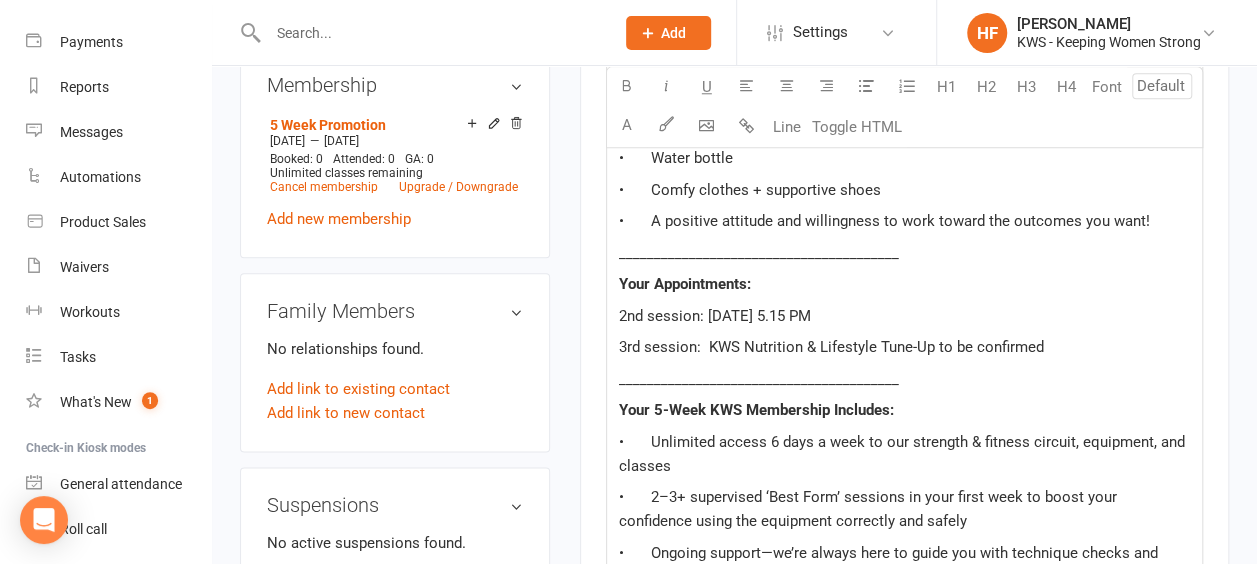 scroll, scrollTop: 1000, scrollLeft: 0, axis: vertical 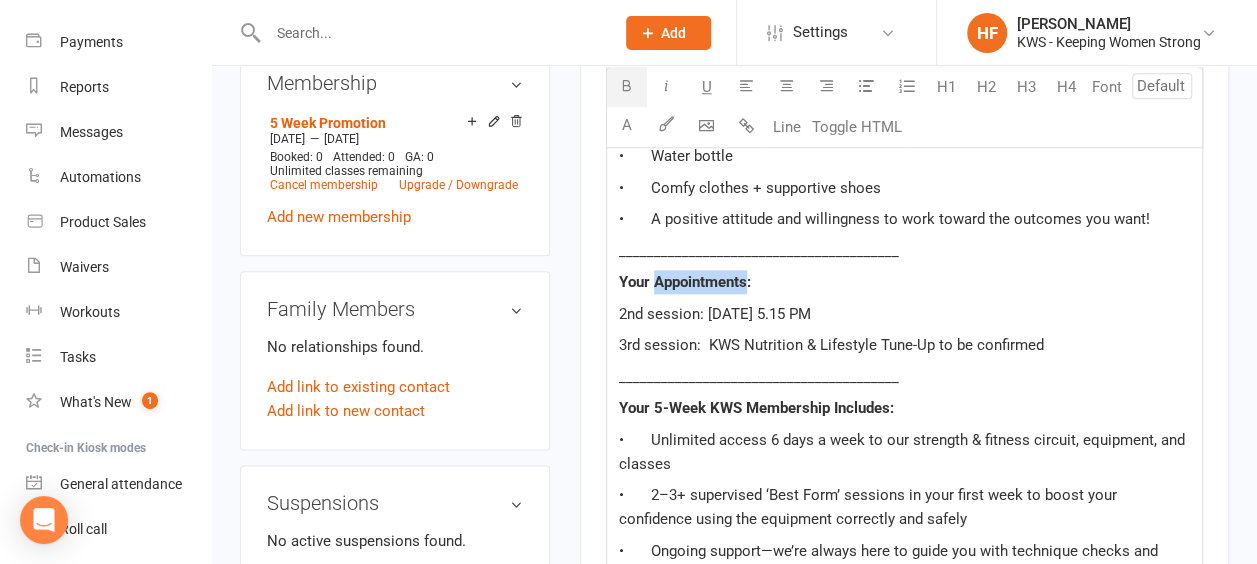 drag, startPoint x: 747, startPoint y: 278, endPoint x: 655, endPoint y: 272, distance: 92.19544 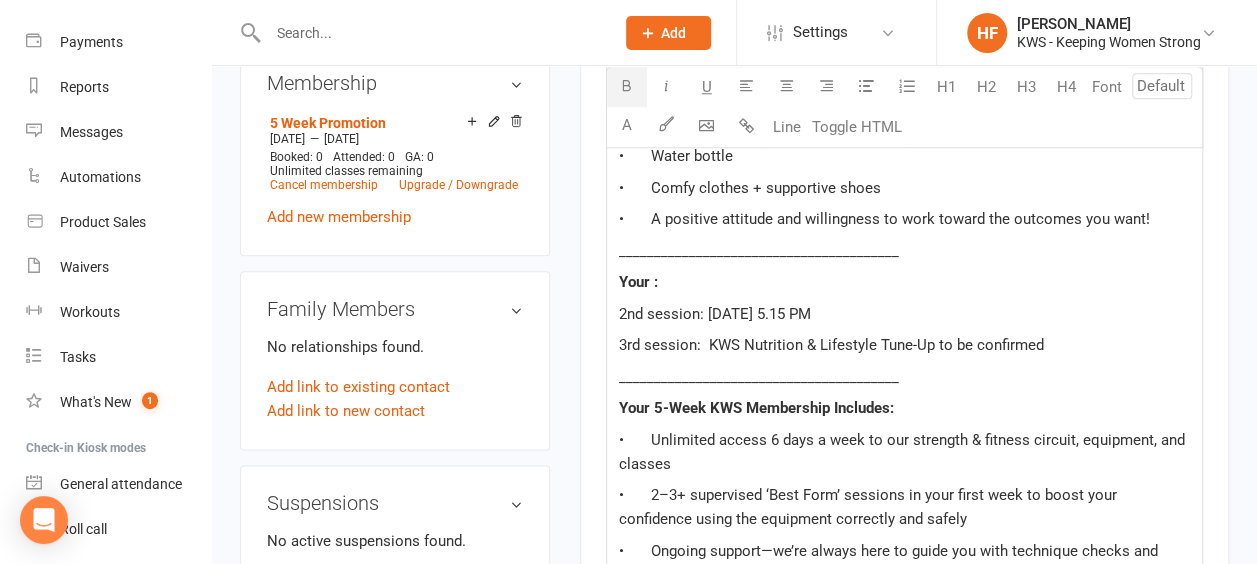 type 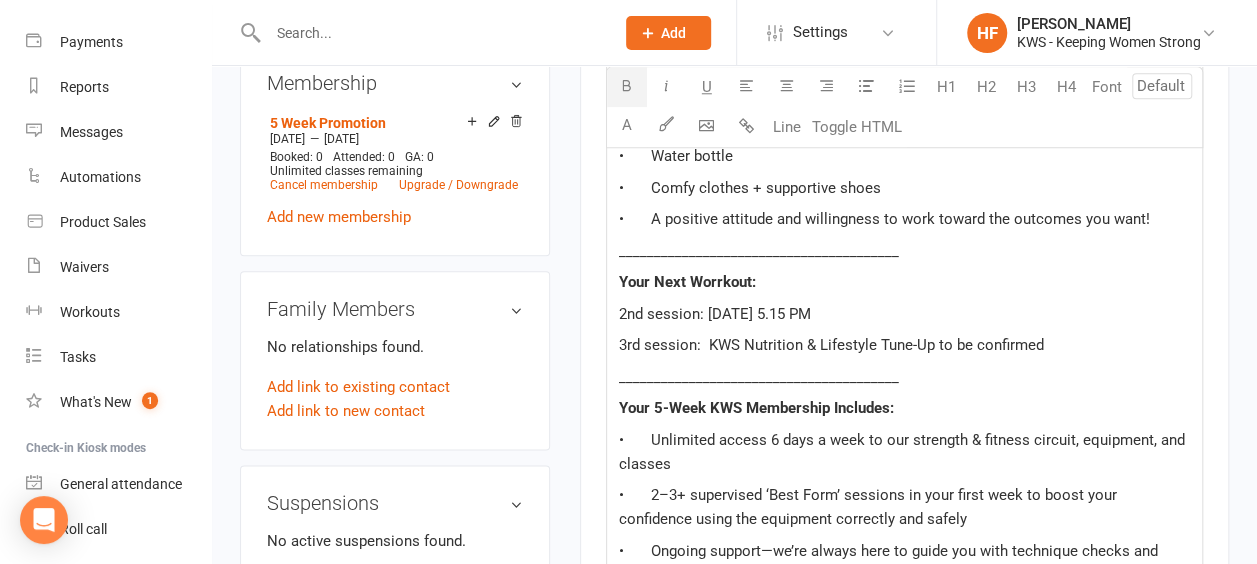 click on "2nd session: [DATE] 5.15 PM" 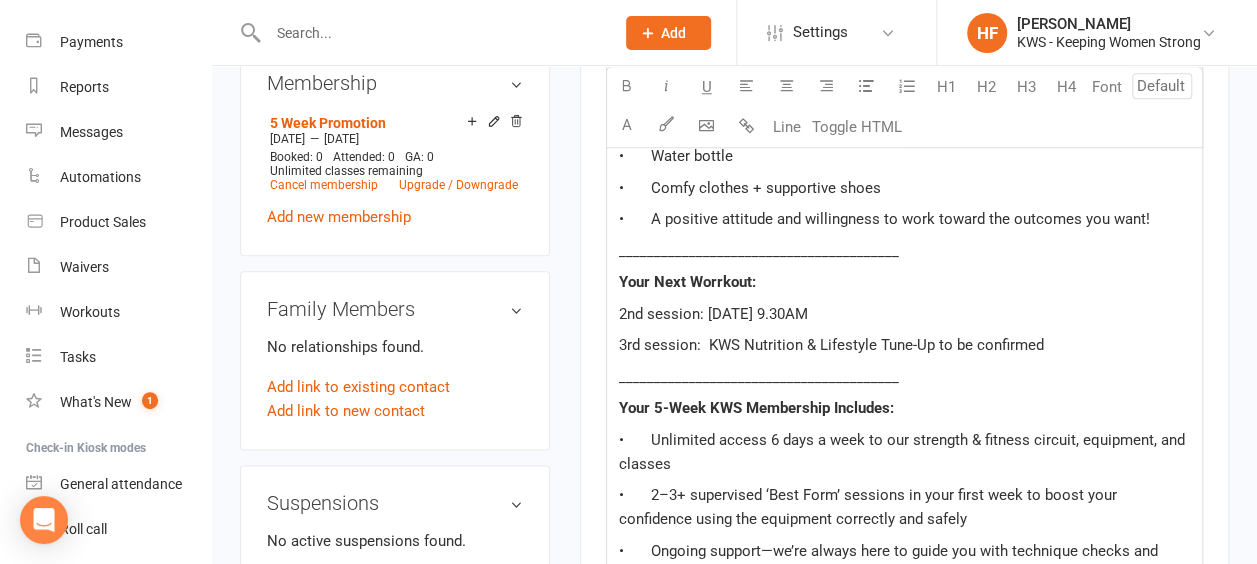 click on "2nd session: [DATE] 9.30AM" 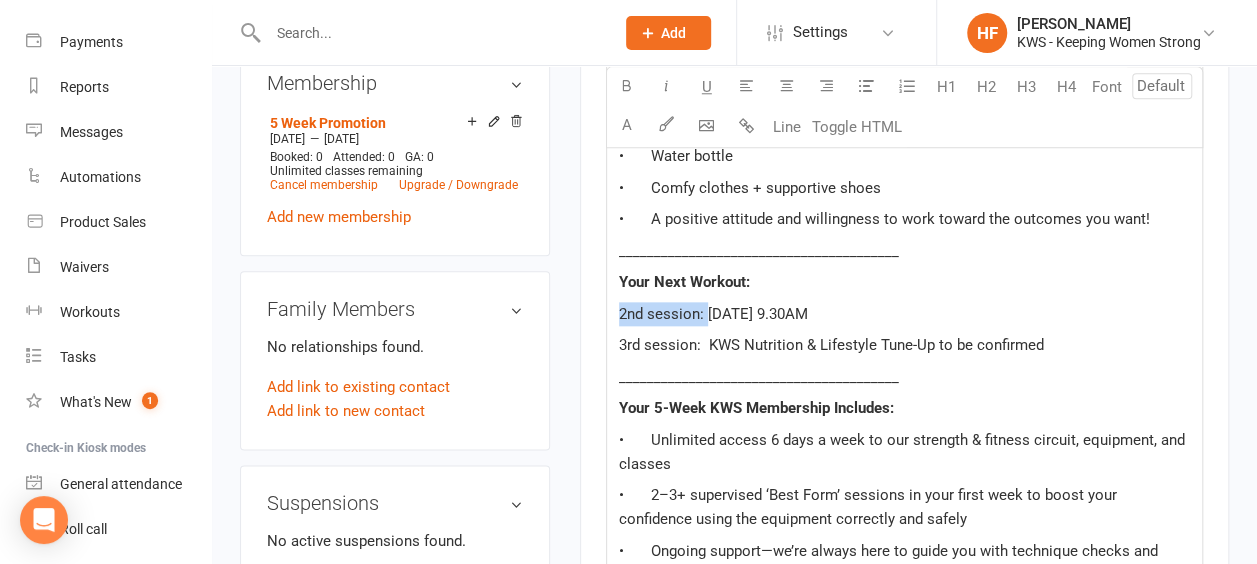 drag, startPoint x: 706, startPoint y: 308, endPoint x: 610, endPoint y: 297, distance: 96.62815 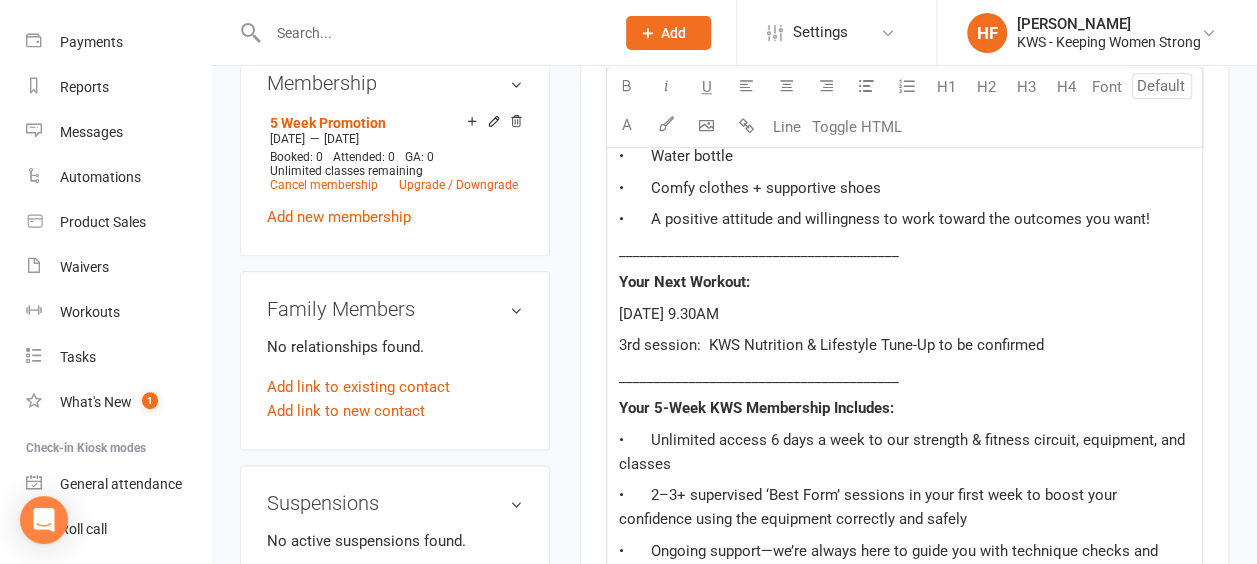 click on "[DATE] 9.30AM" 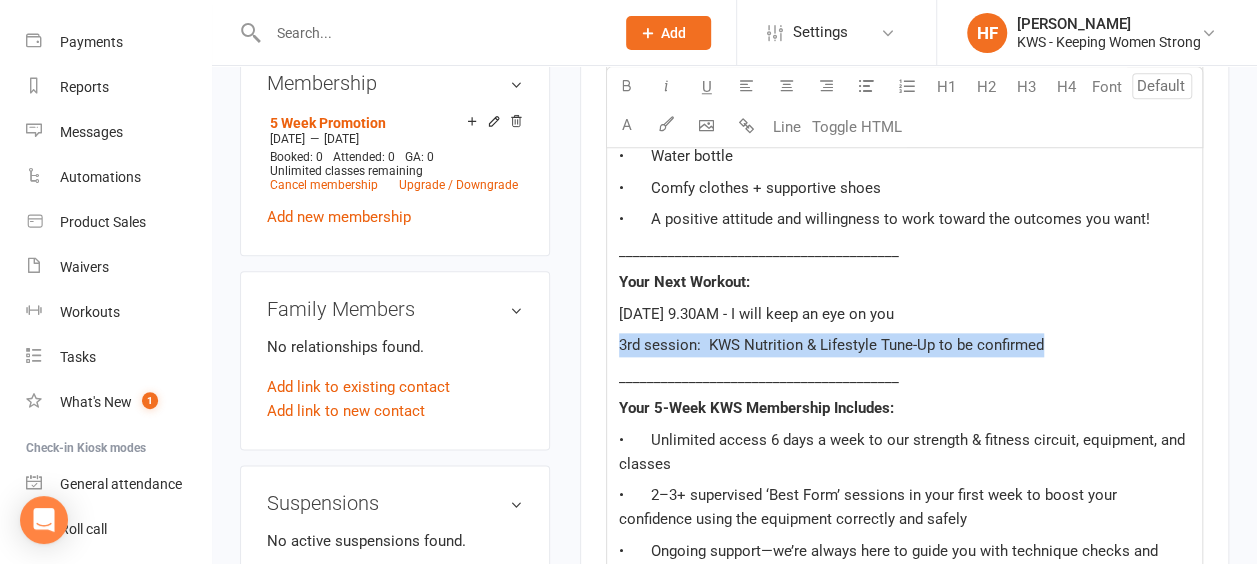 drag, startPoint x: 867, startPoint y: 338, endPoint x: 598, endPoint y: 334, distance: 269.02972 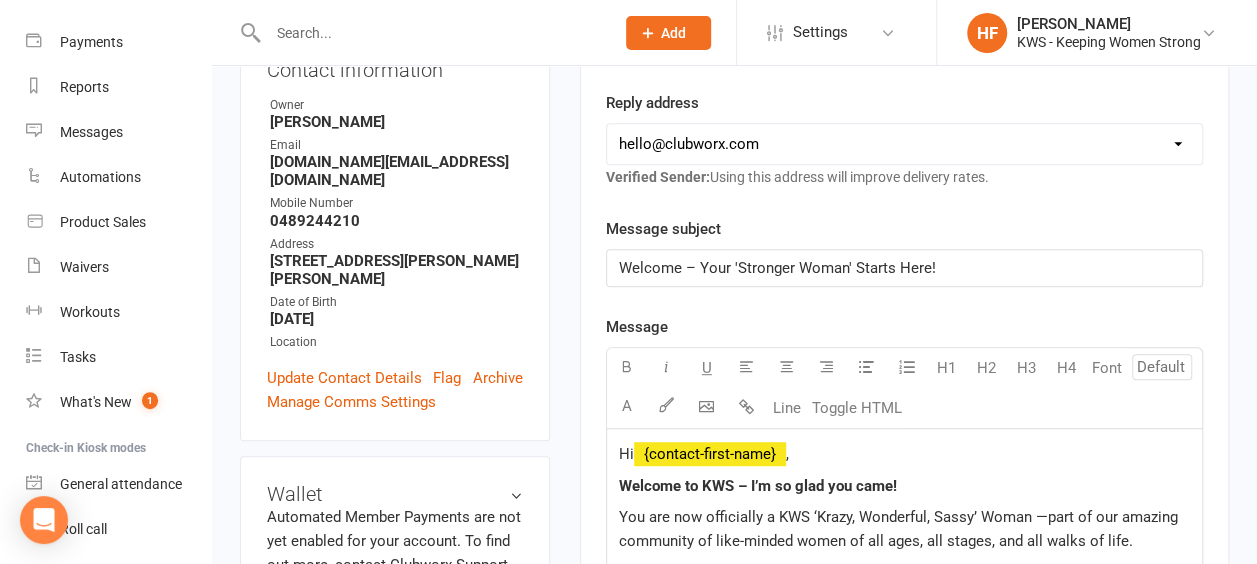 scroll, scrollTop: 500, scrollLeft: 0, axis: vertical 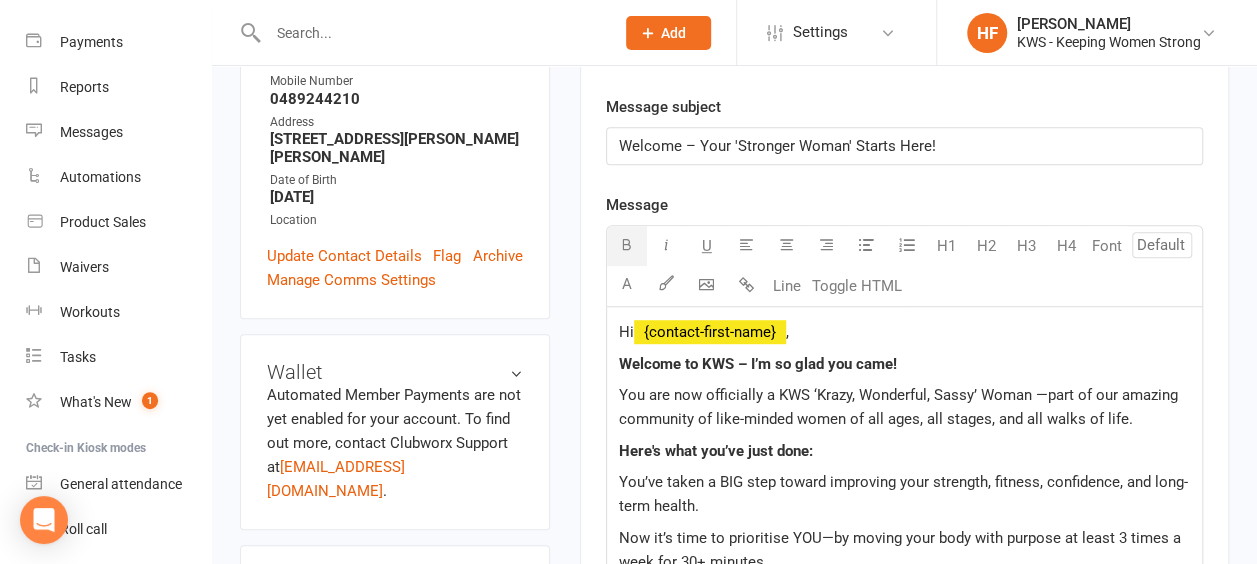 click on "Welcome to KWS – I’m so glad you came!" 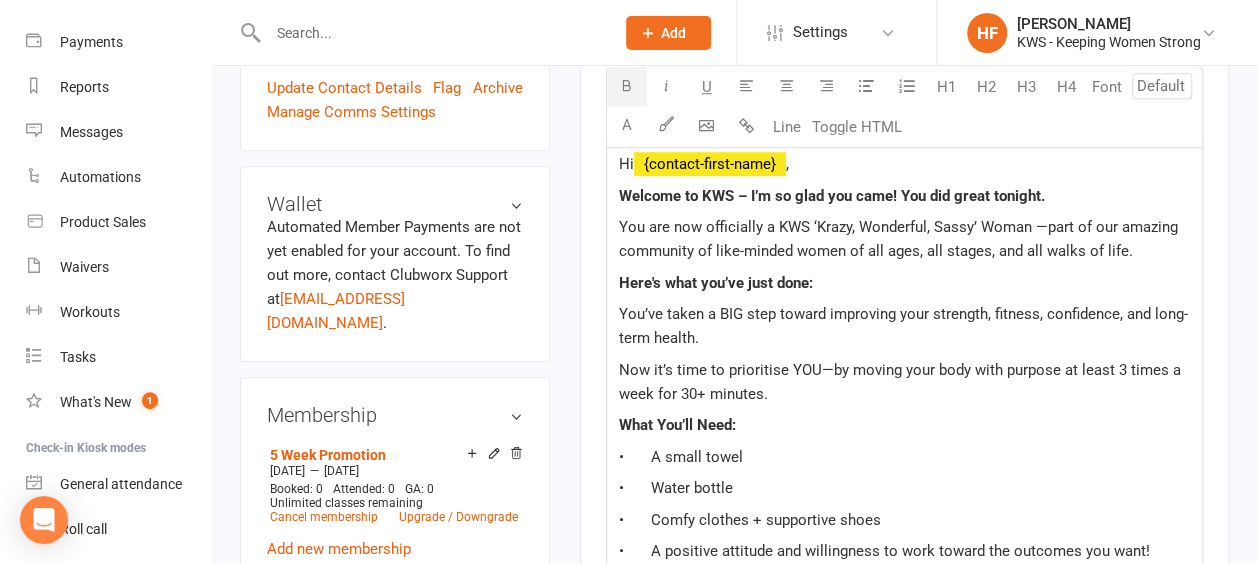 scroll, scrollTop: 700, scrollLeft: 0, axis: vertical 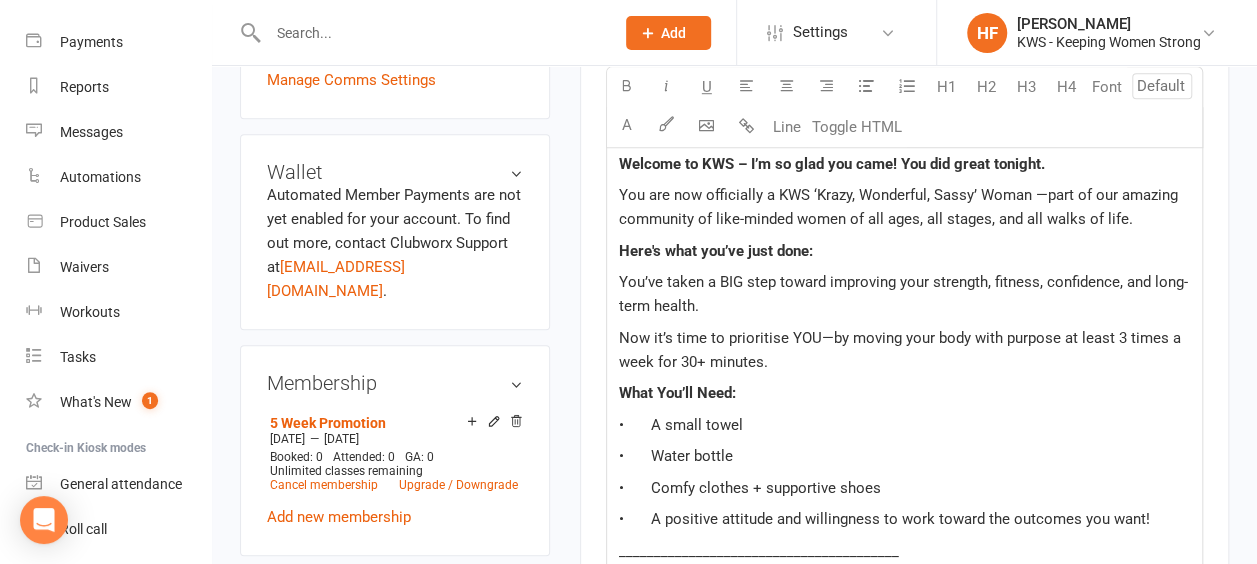 click on "Now it’s time to prioritise YOU—by moving your body with purpose at least 3 times a week for 30+ minutes." 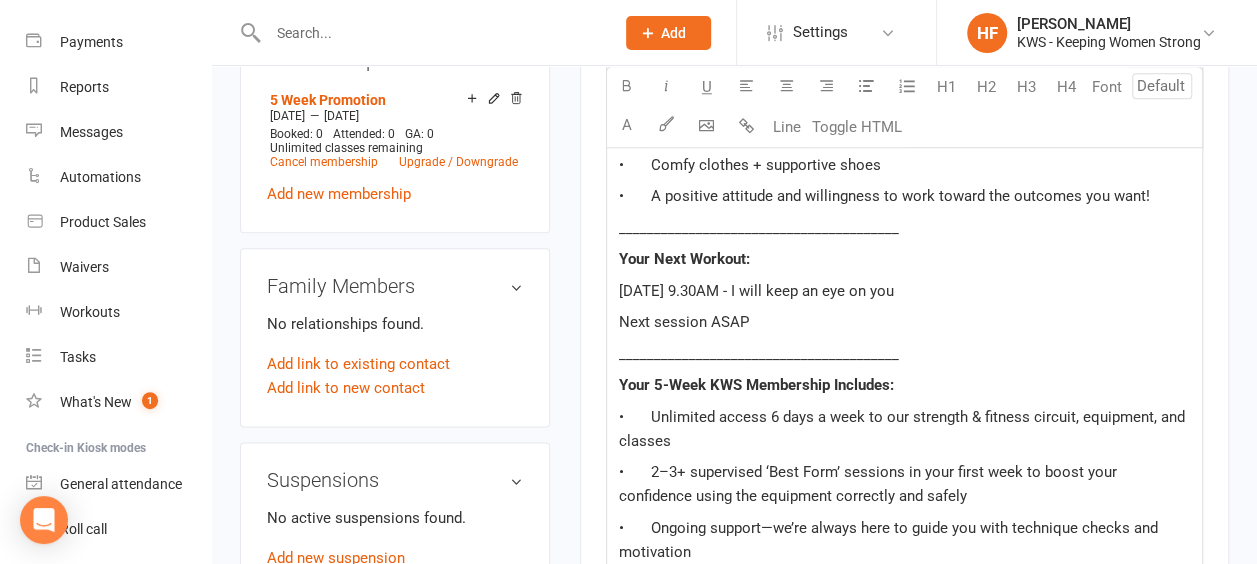 scroll, scrollTop: 691, scrollLeft: 0, axis: vertical 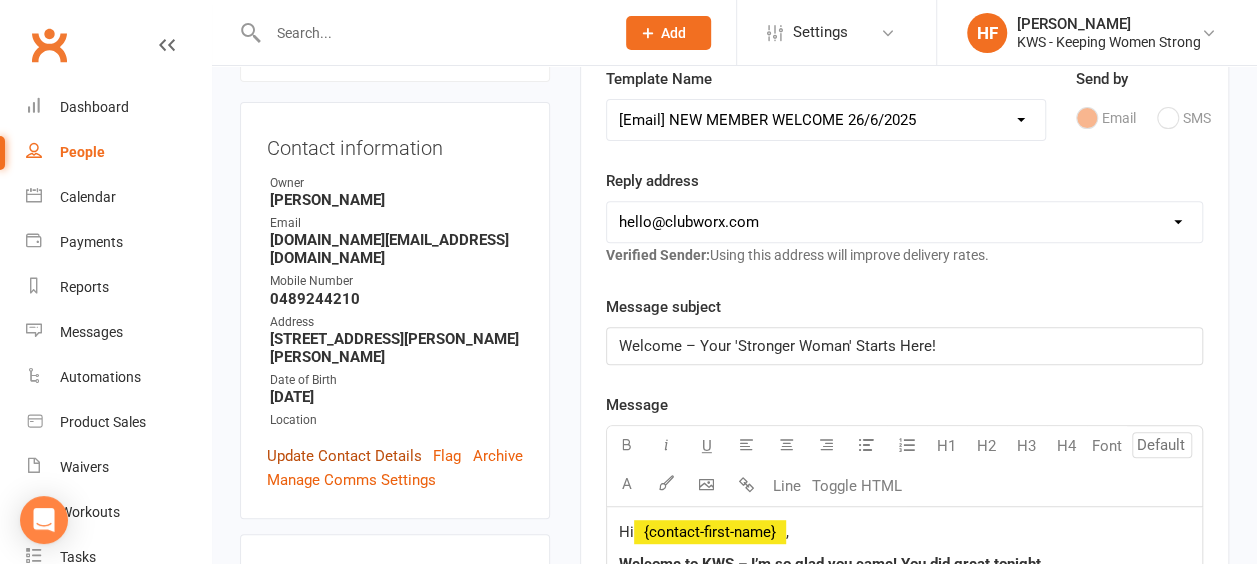 click on "Update Contact Details" at bounding box center [344, 456] 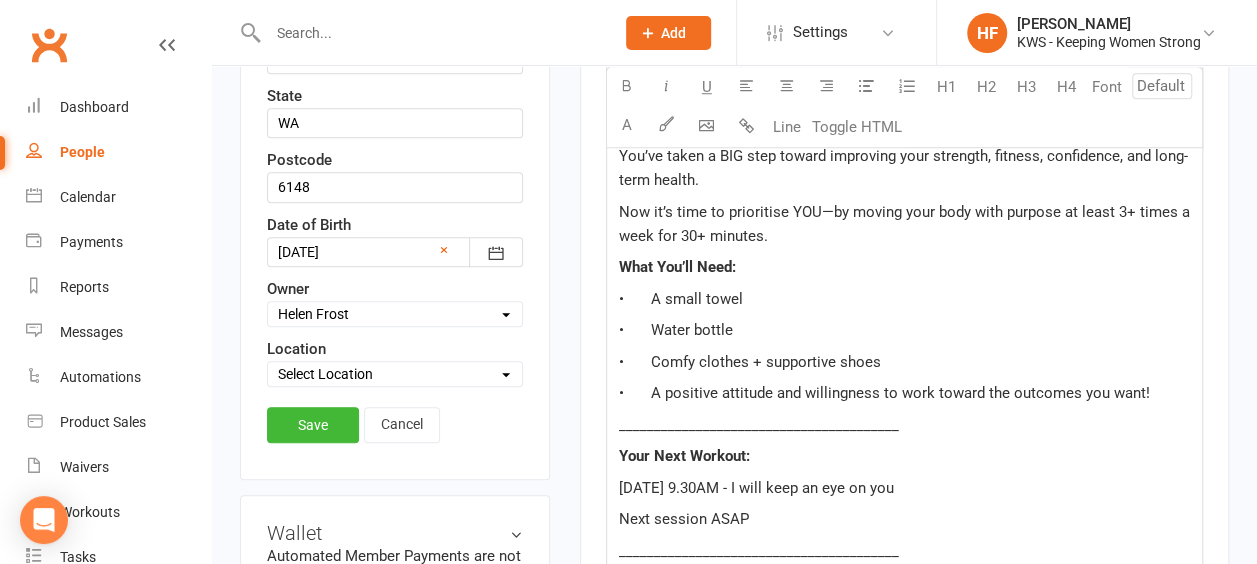 scroll, scrollTop: 1000, scrollLeft: 0, axis: vertical 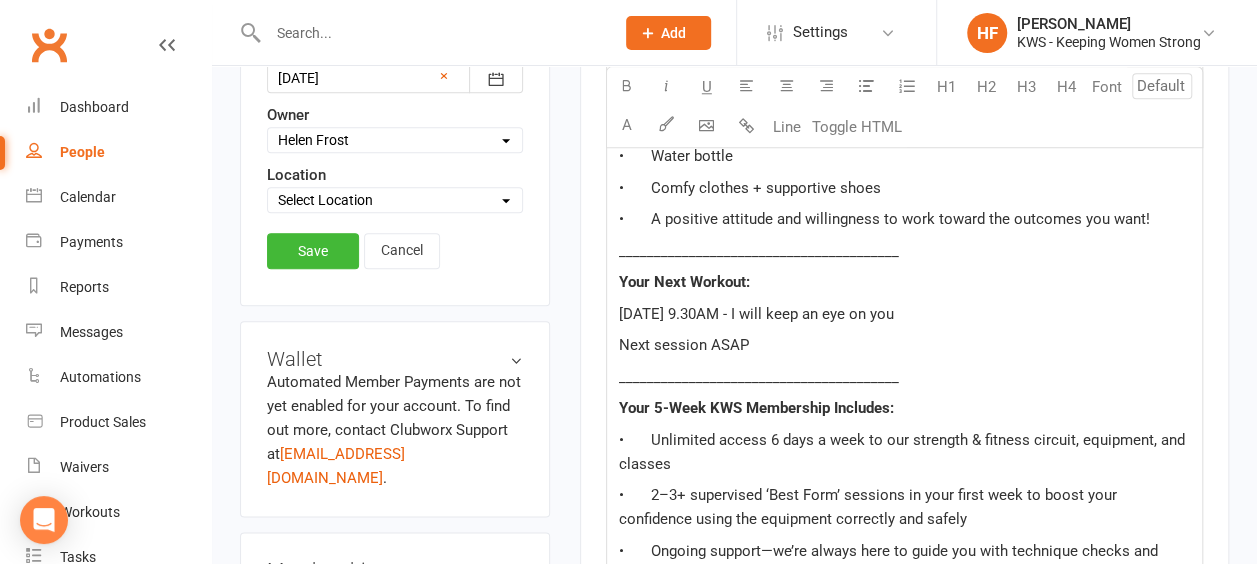 click on "Save" at bounding box center [313, 251] 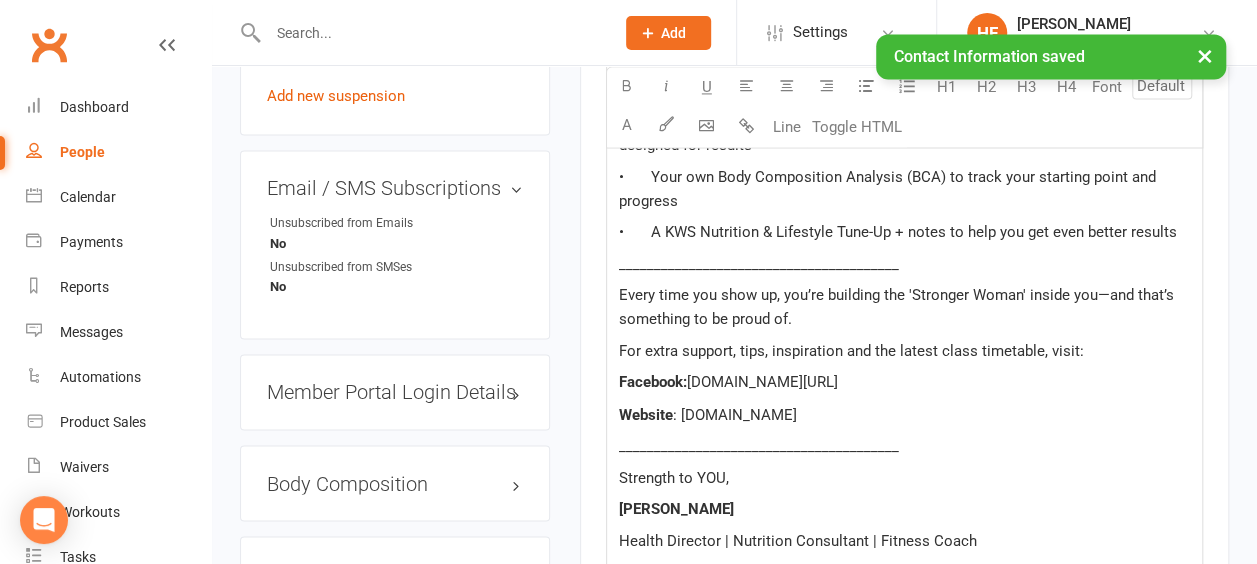 scroll, scrollTop: 1685, scrollLeft: 0, axis: vertical 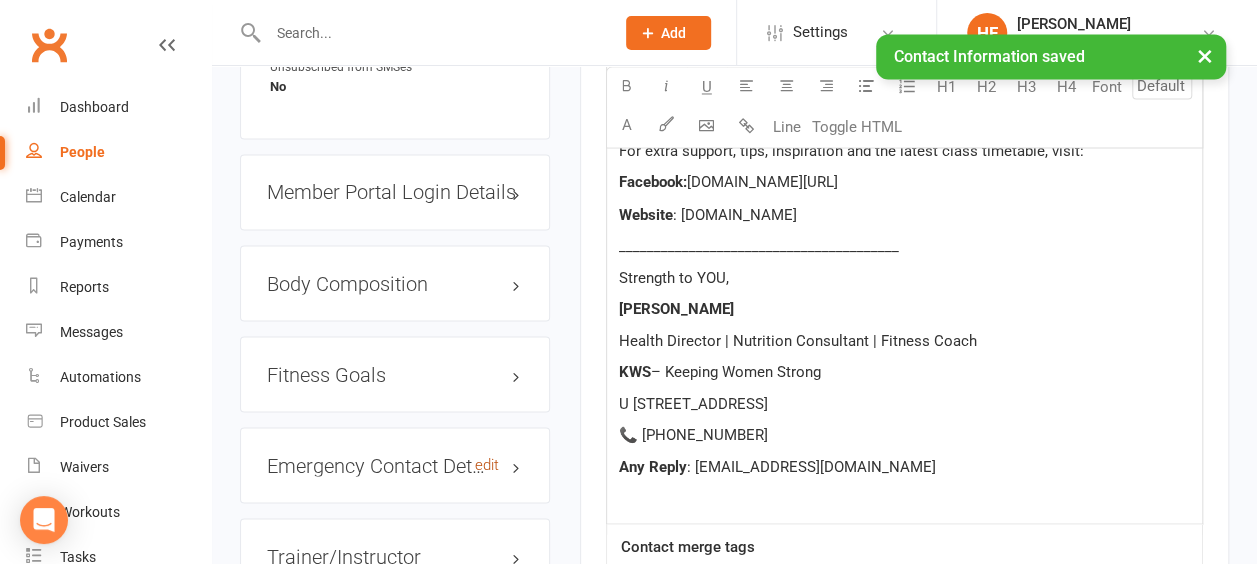 click on "edit" at bounding box center [487, 464] 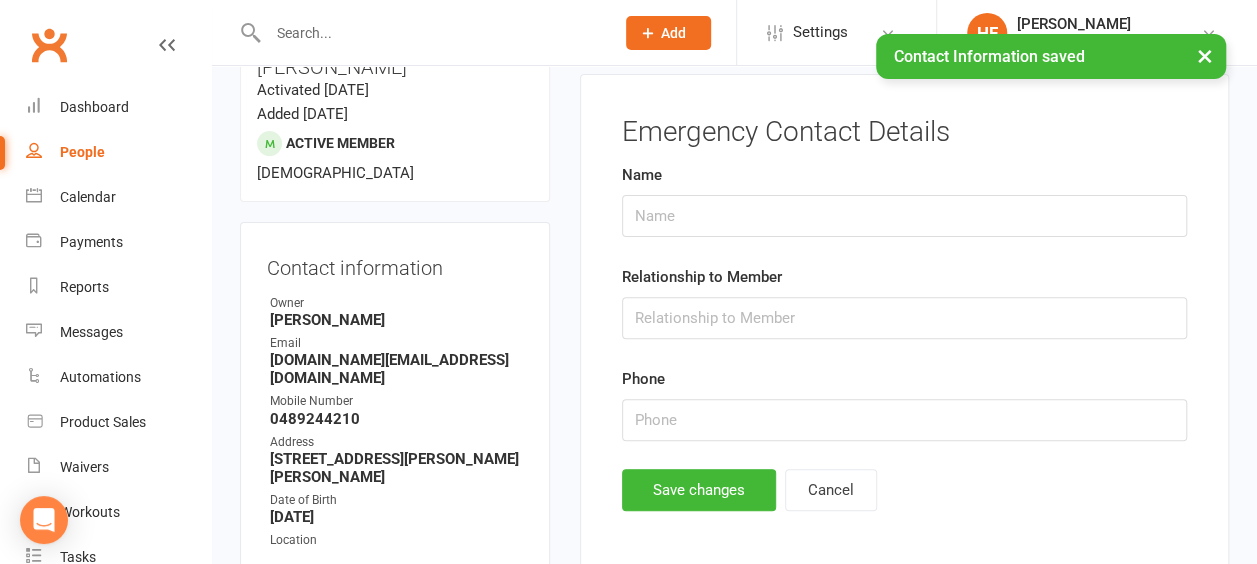 scroll, scrollTop: 152, scrollLeft: 0, axis: vertical 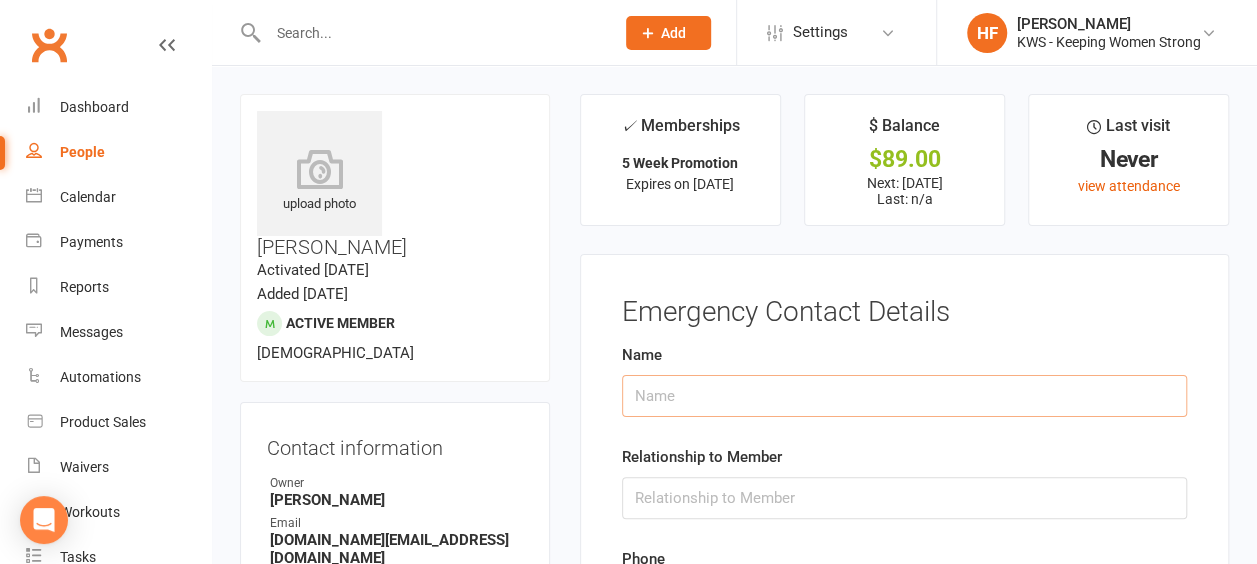 click at bounding box center [904, 396] 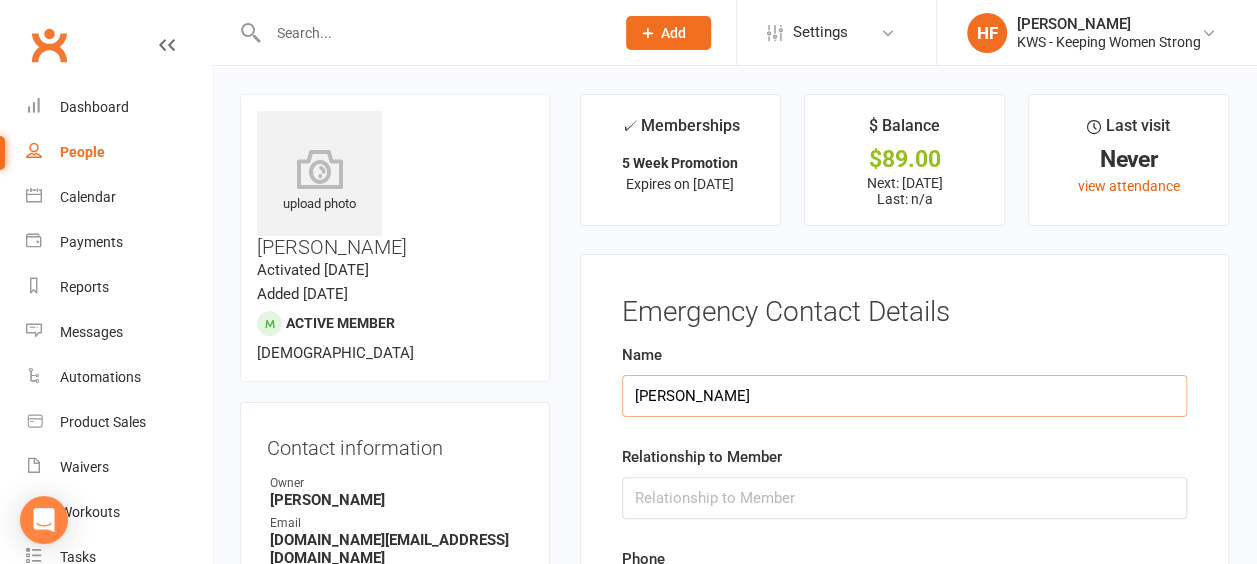 type on "[PERSON_NAME]" 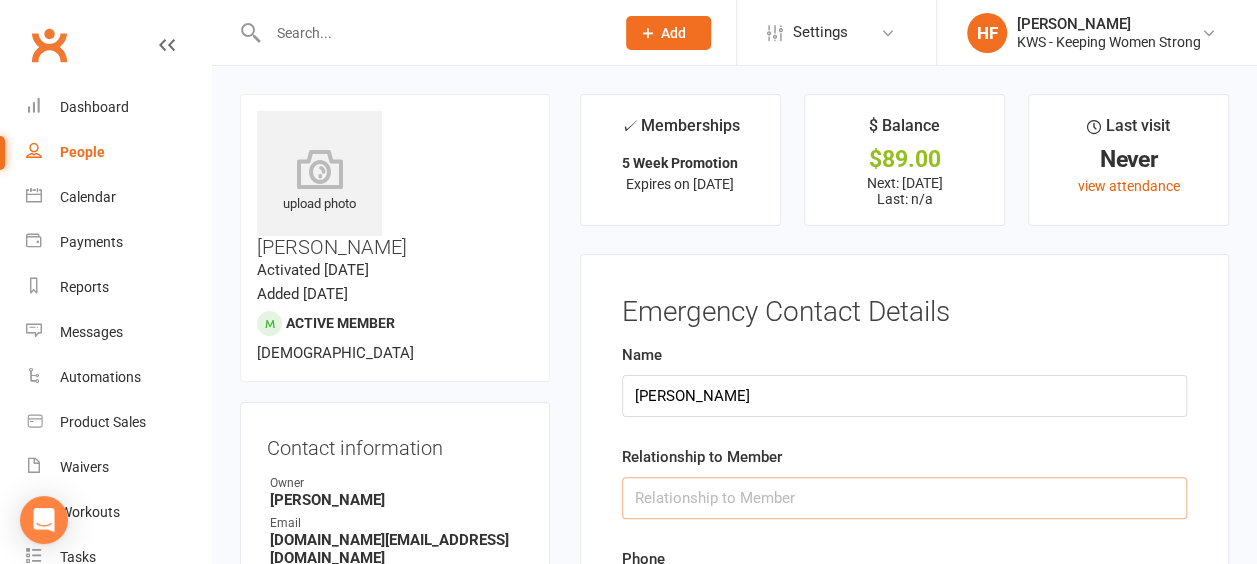 click at bounding box center (904, 498) 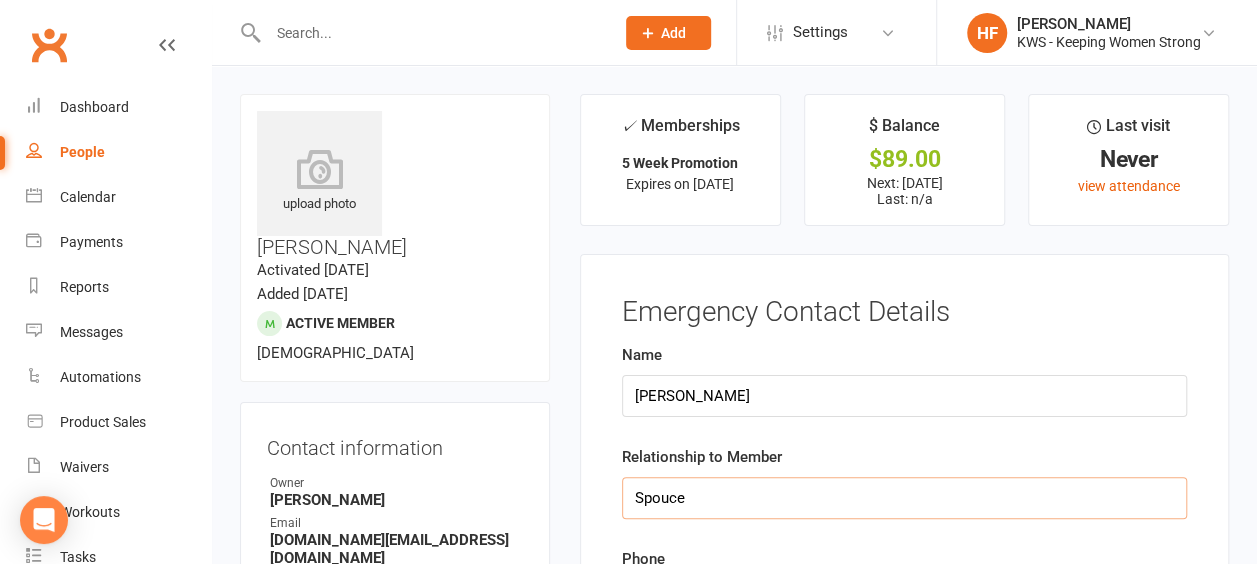 scroll, scrollTop: 100, scrollLeft: 0, axis: vertical 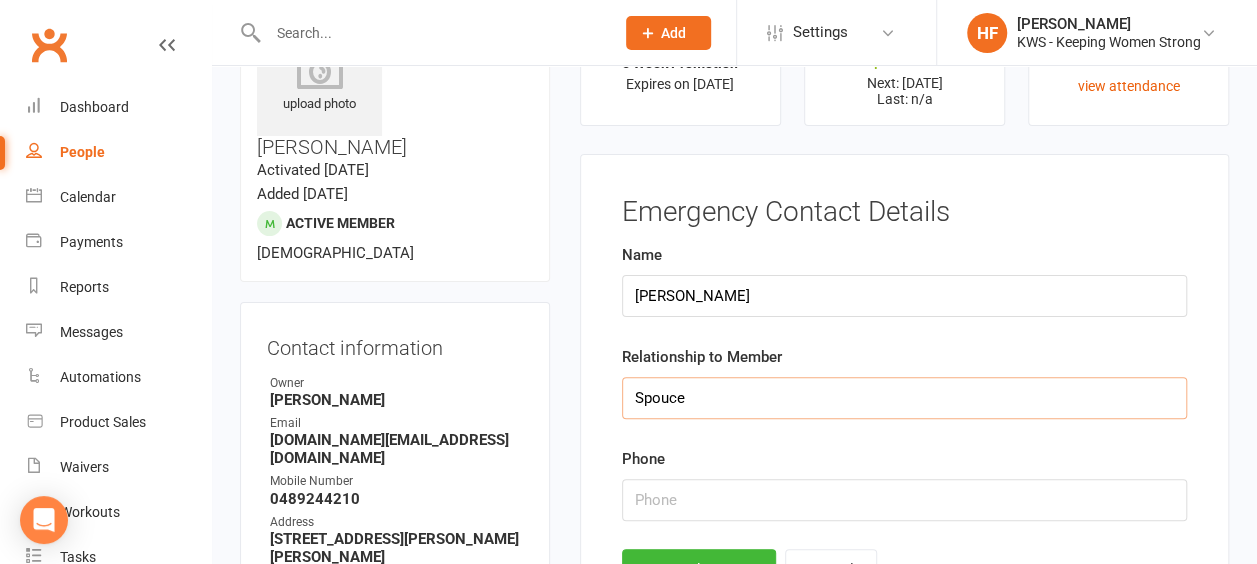 click on "Spouce" at bounding box center [904, 398] 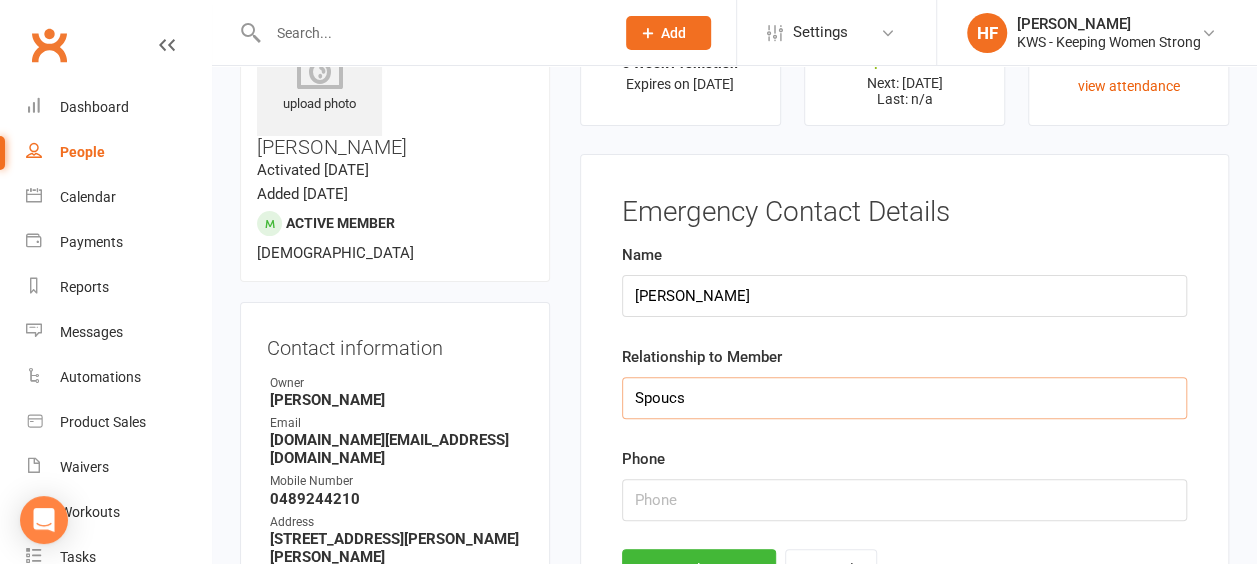 type on "Spoucs" 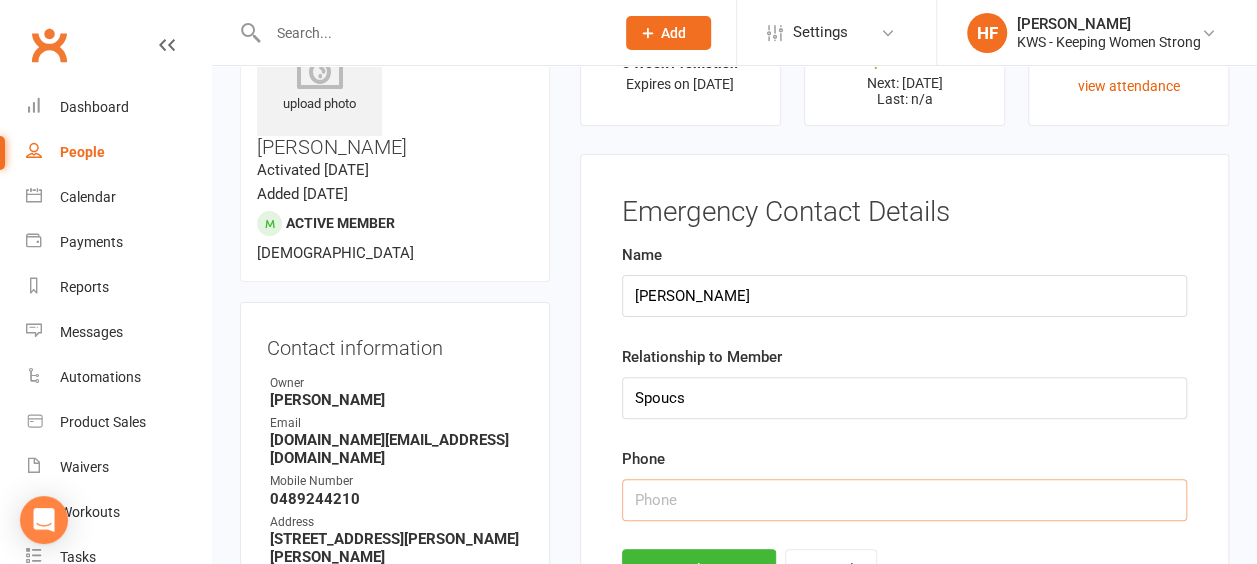 drag, startPoint x: 740, startPoint y: 506, endPoint x: 714, endPoint y: 512, distance: 26.683329 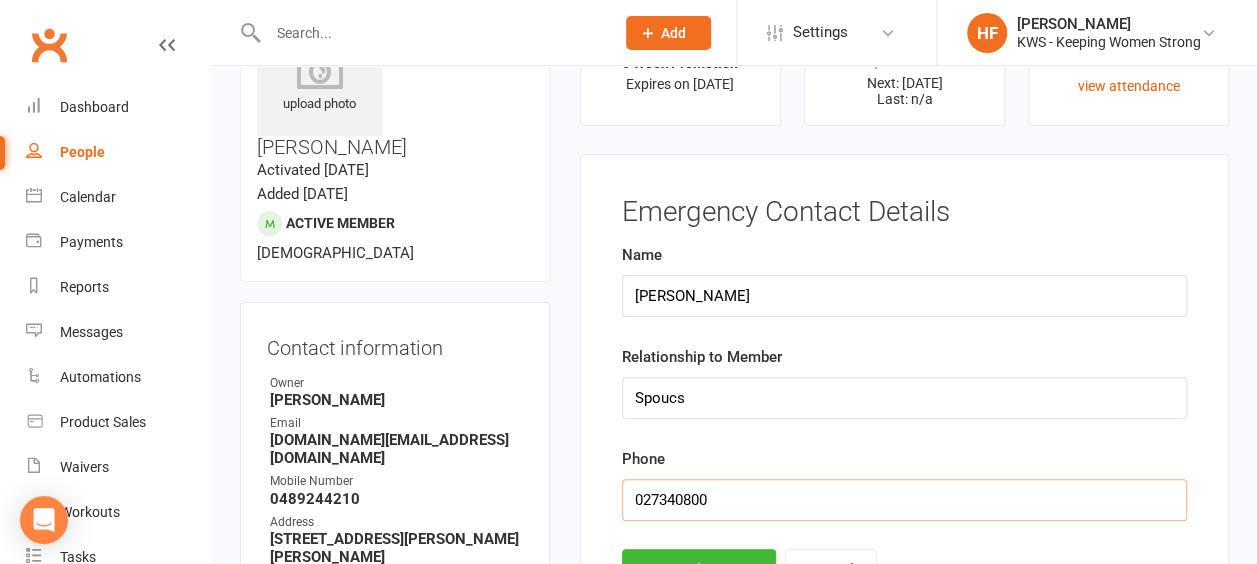 click at bounding box center [904, 500] 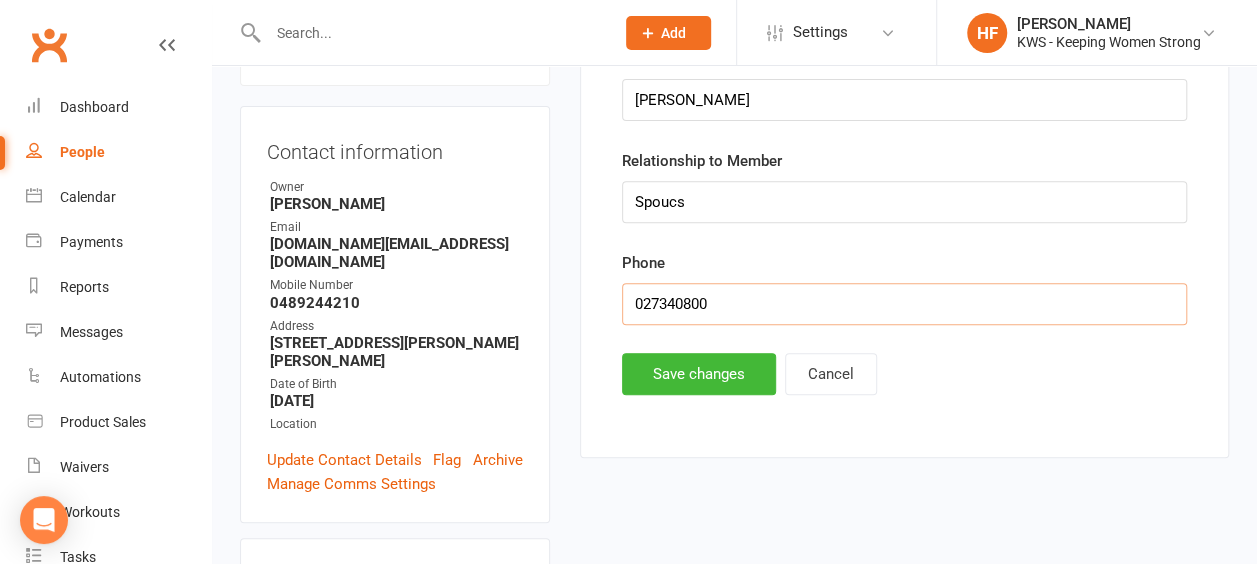 scroll, scrollTop: 300, scrollLeft: 0, axis: vertical 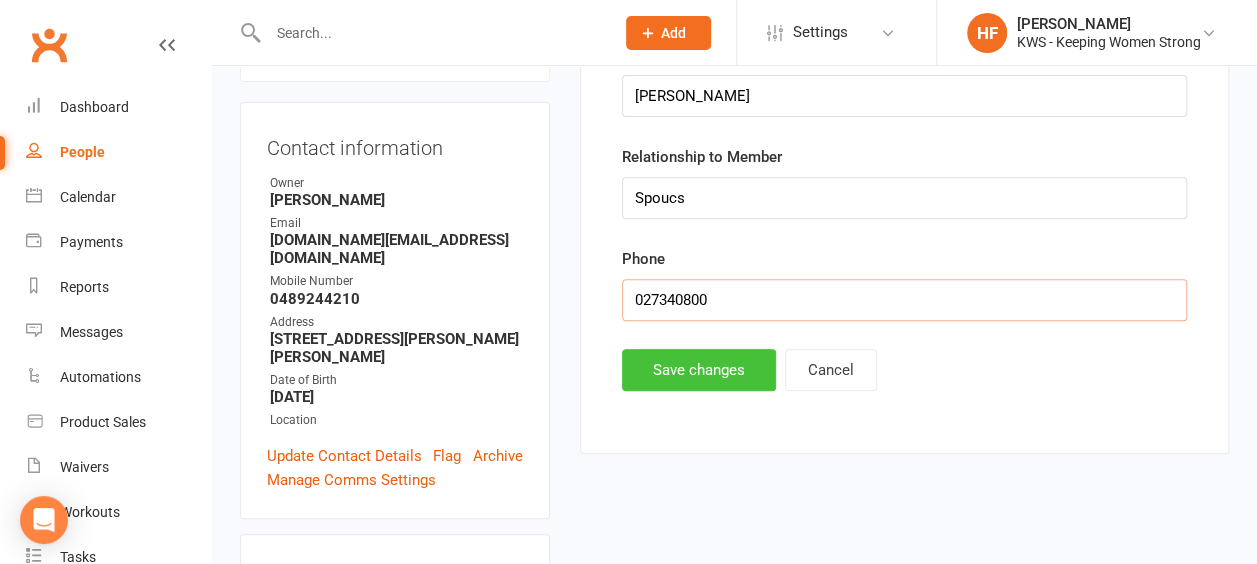 type on "027340800" 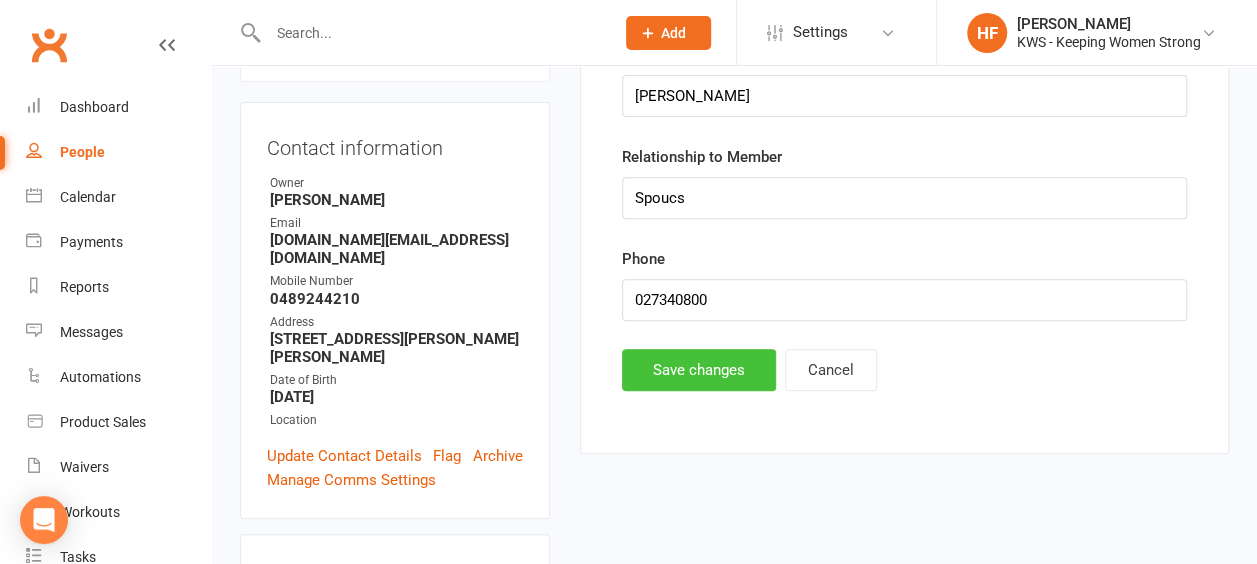 click on "Save changes" at bounding box center (699, 370) 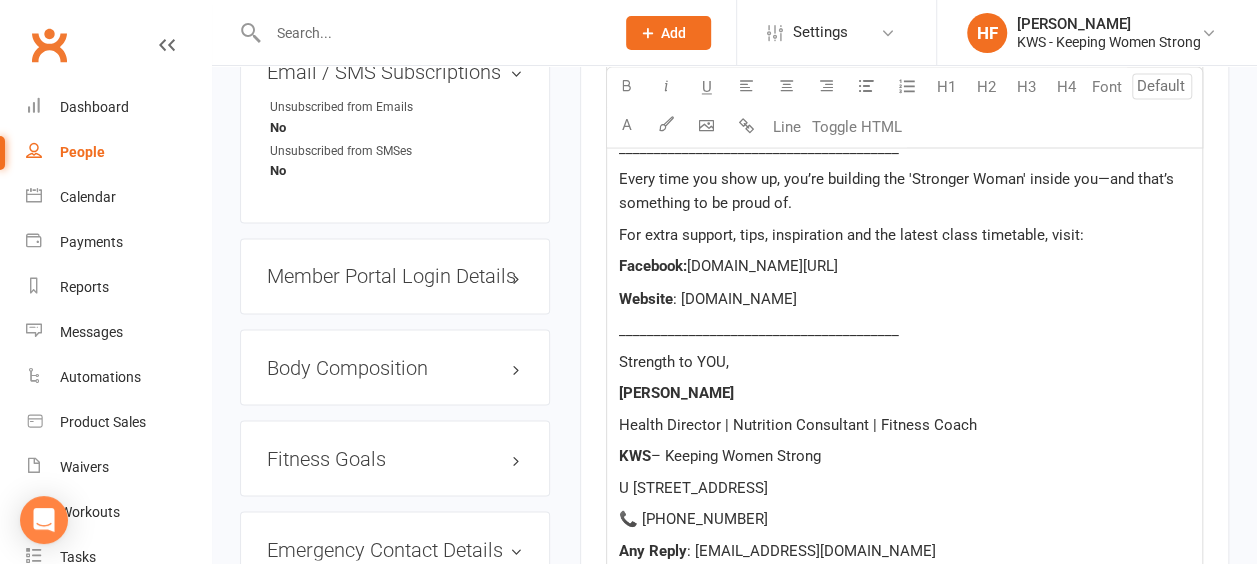 scroll, scrollTop: 2191, scrollLeft: 0, axis: vertical 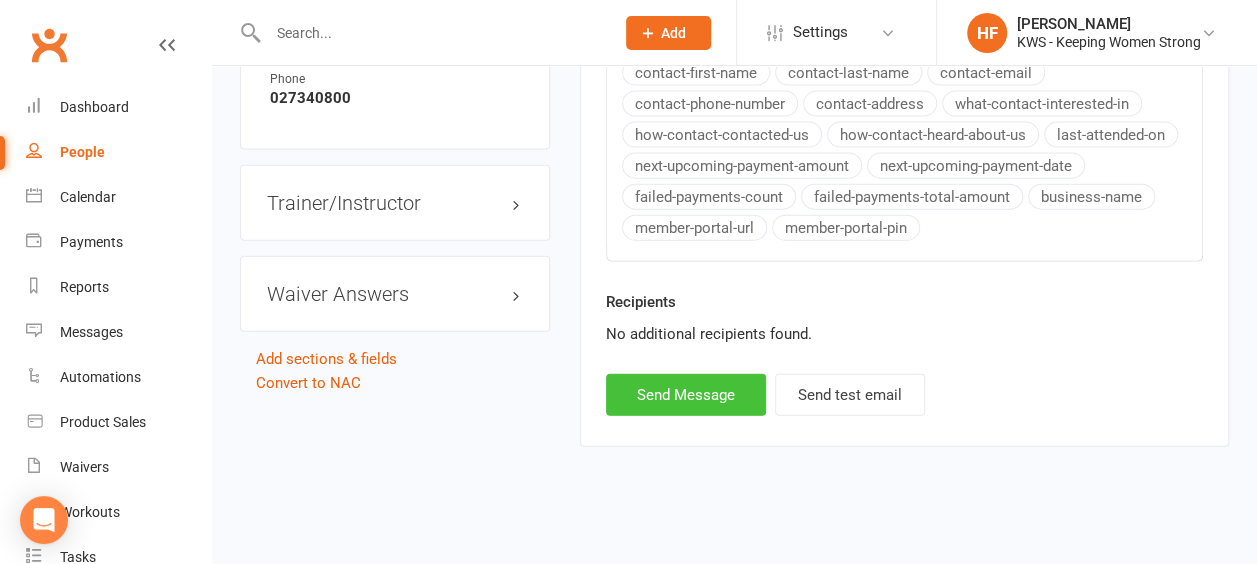 click on "Send Message" at bounding box center [686, 395] 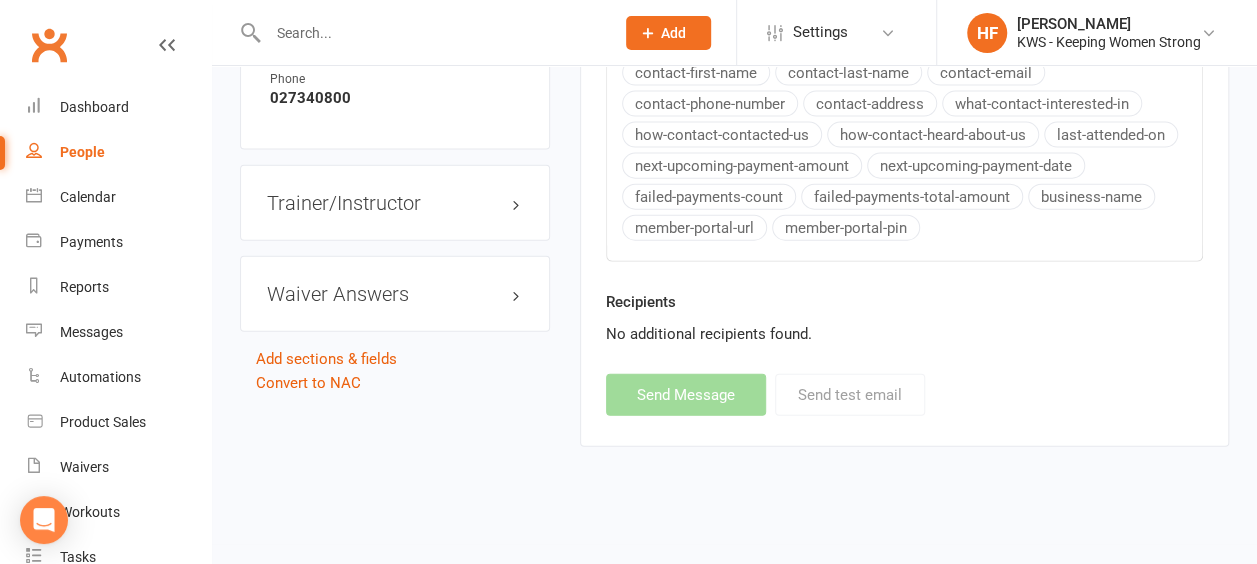 select 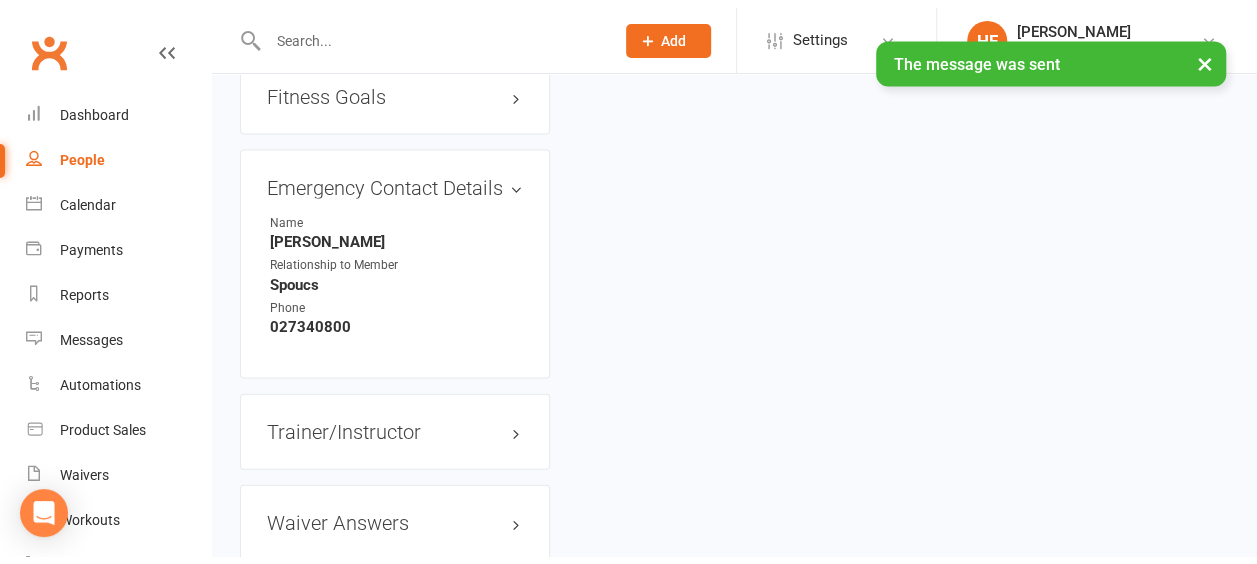 scroll, scrollTop: 1954, scrollLeft: 0, axis: vertical 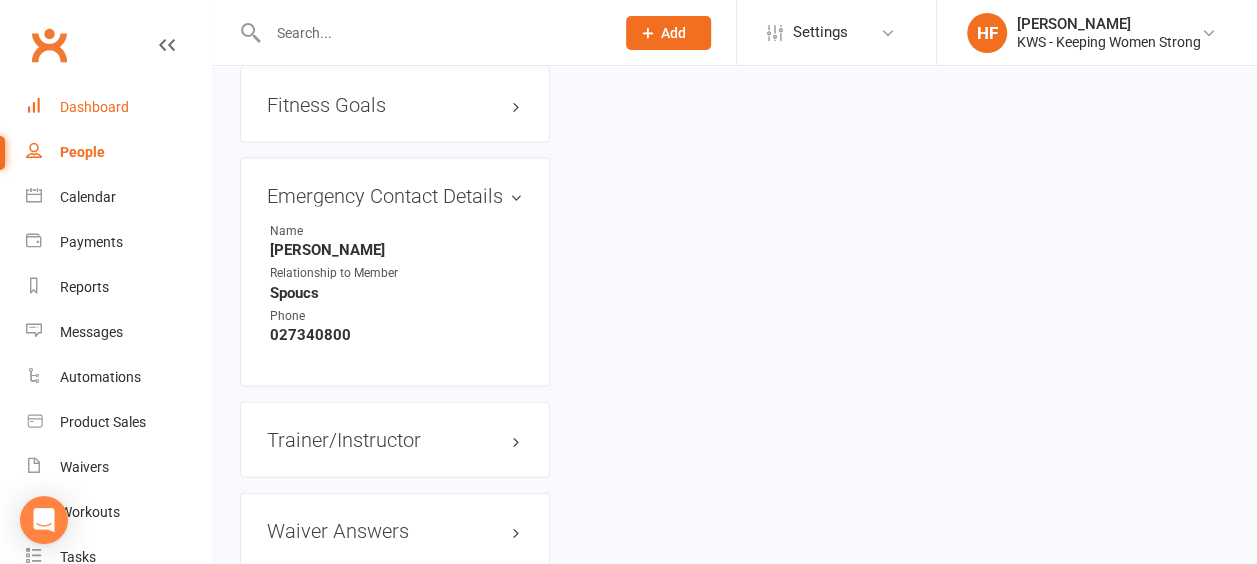click on "Dashboard" at bounding box center (94, 107) 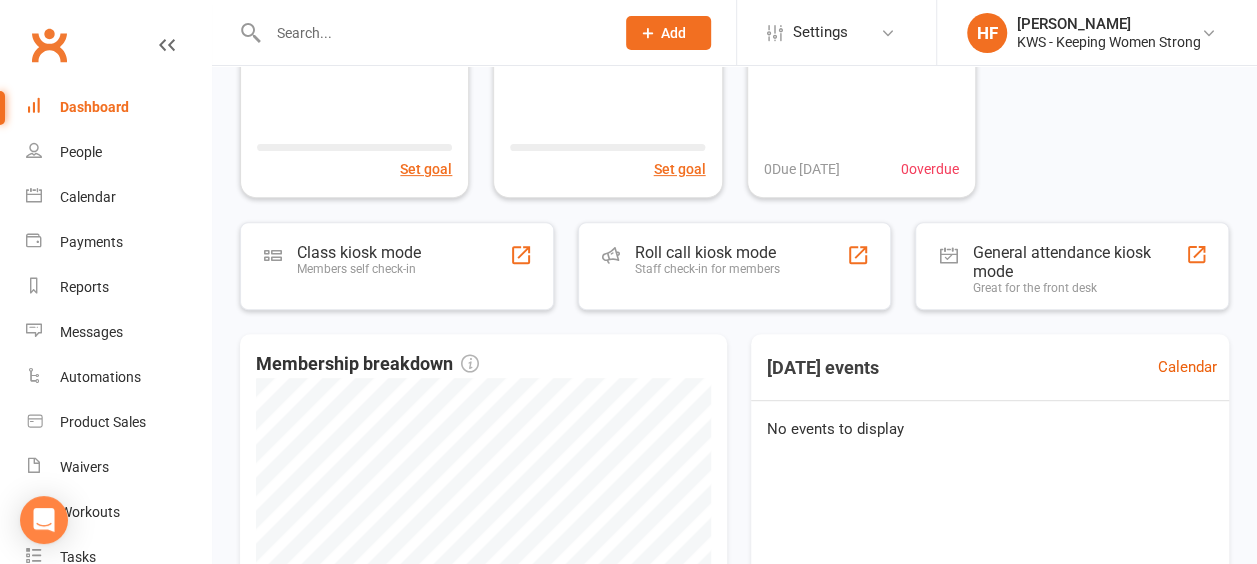 scroll, scrollTop: 200, scrollLeft: 0, axis: vertical 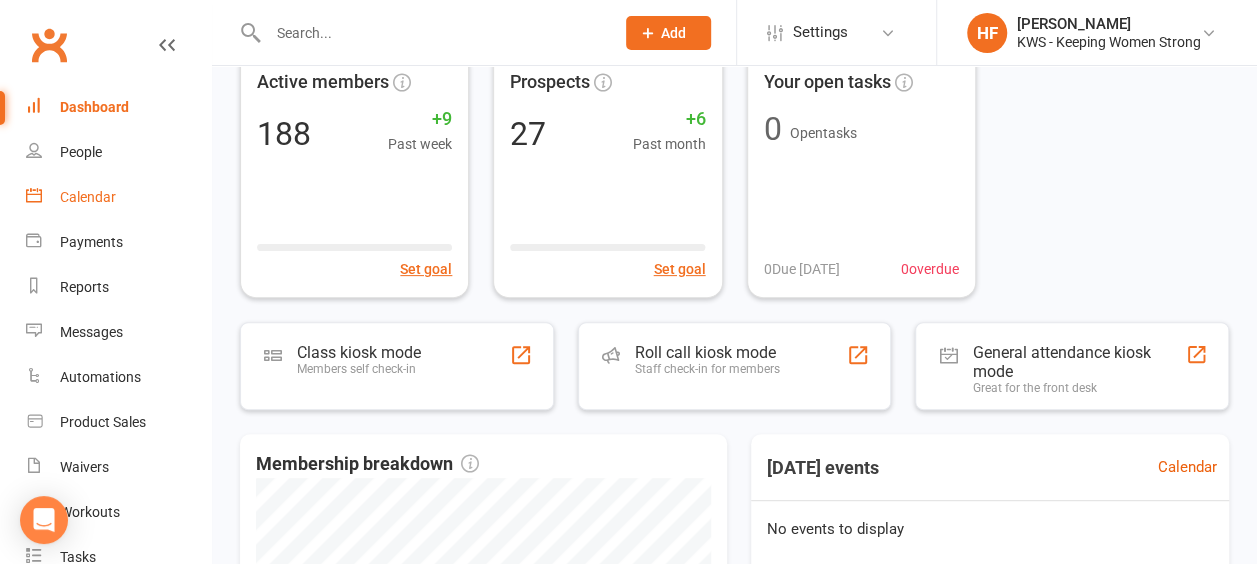 click on "Calendar" at bounding box center (88, 197) 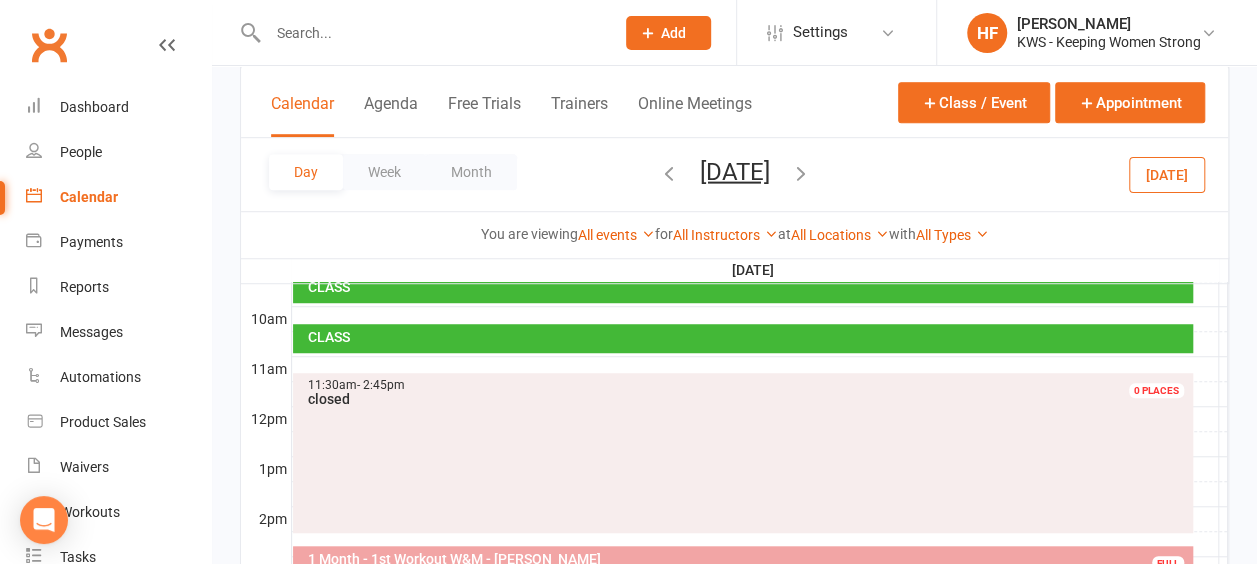 scroll, scrollTop: 700, scrollLeft: 0, axis: vertical 